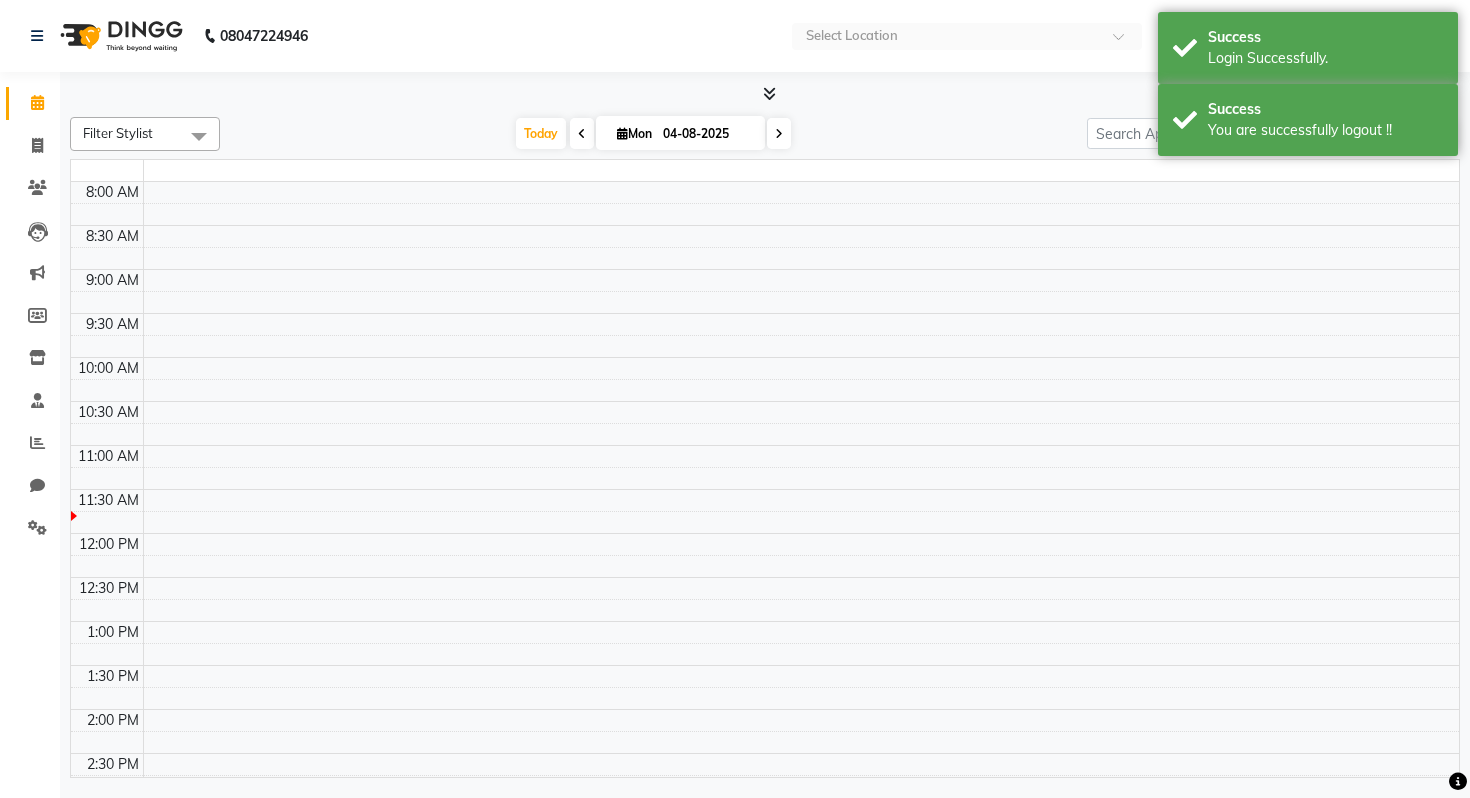 scroll, scrollTop: 0, scrollLeft: 0, axis: both 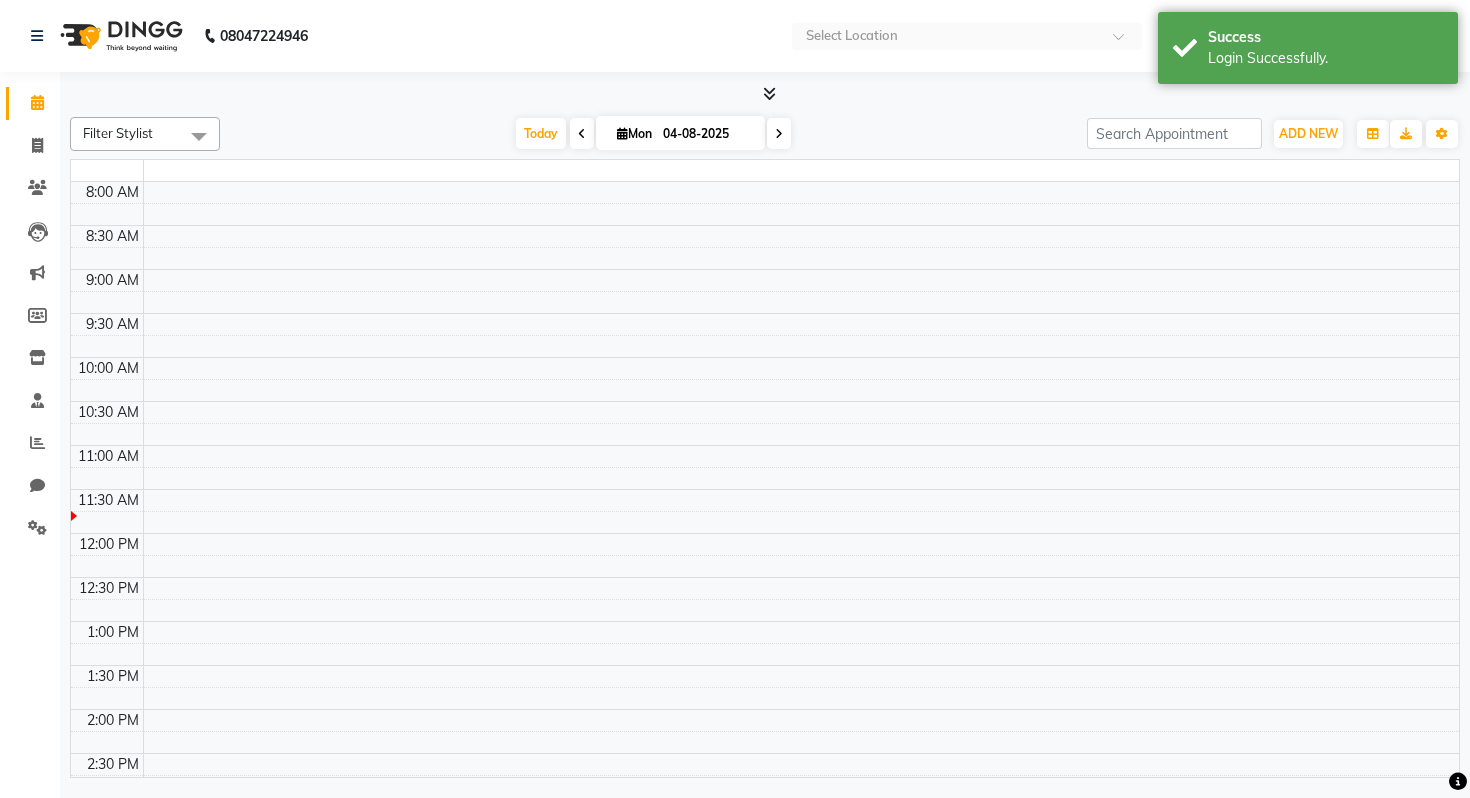 select on "en" 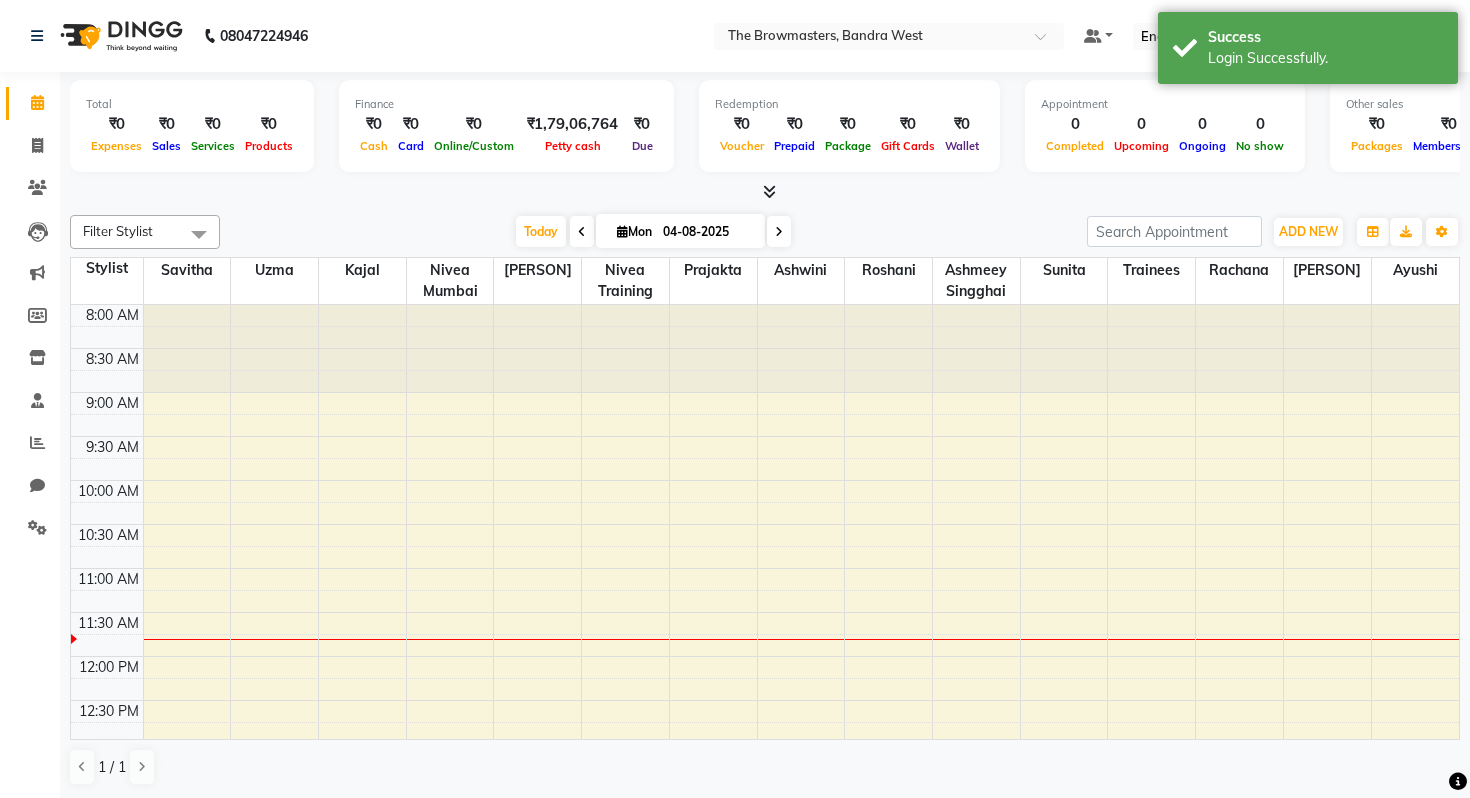 scroll, scrollTop: 265, scrollLeft: 0, axis: vertical 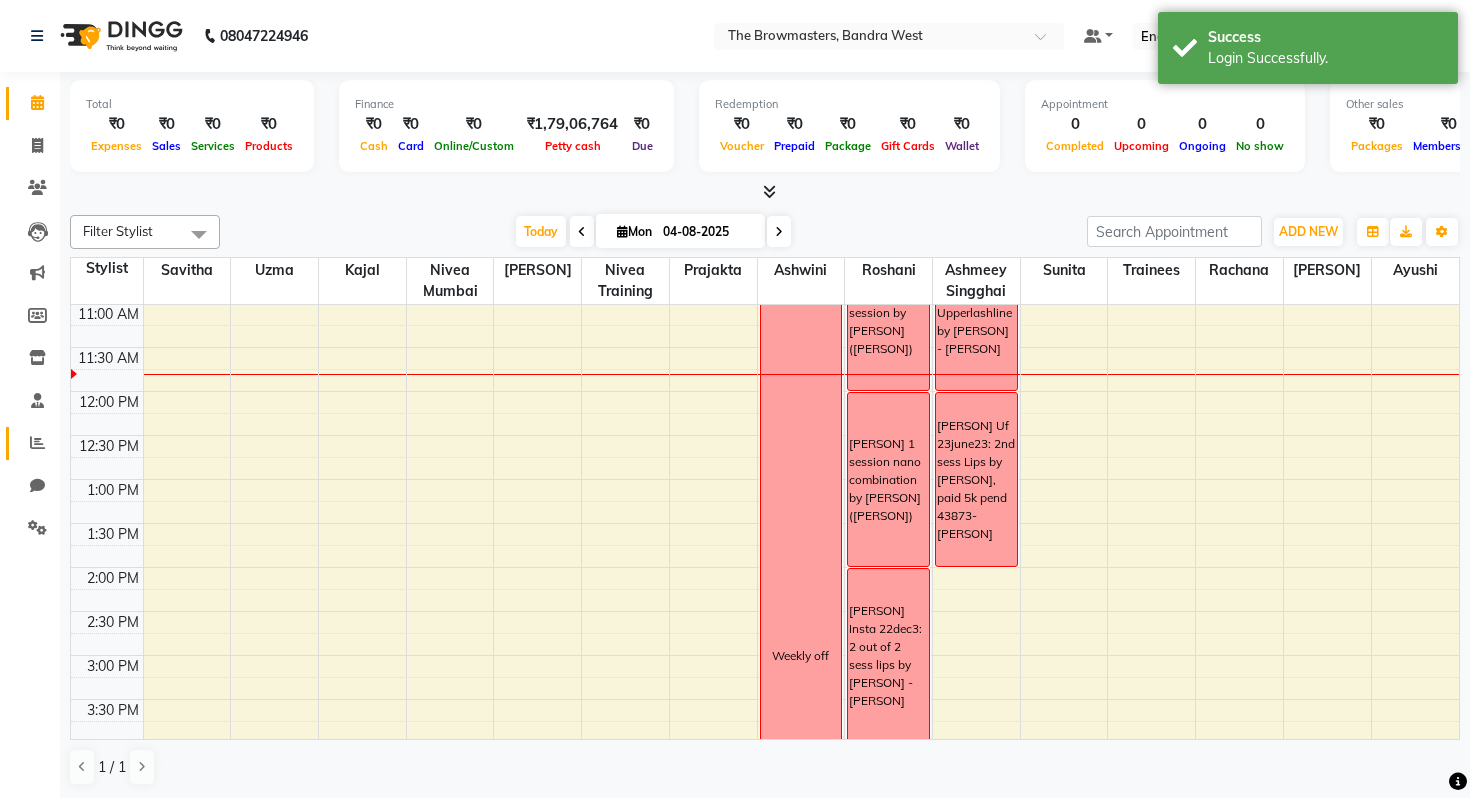 click 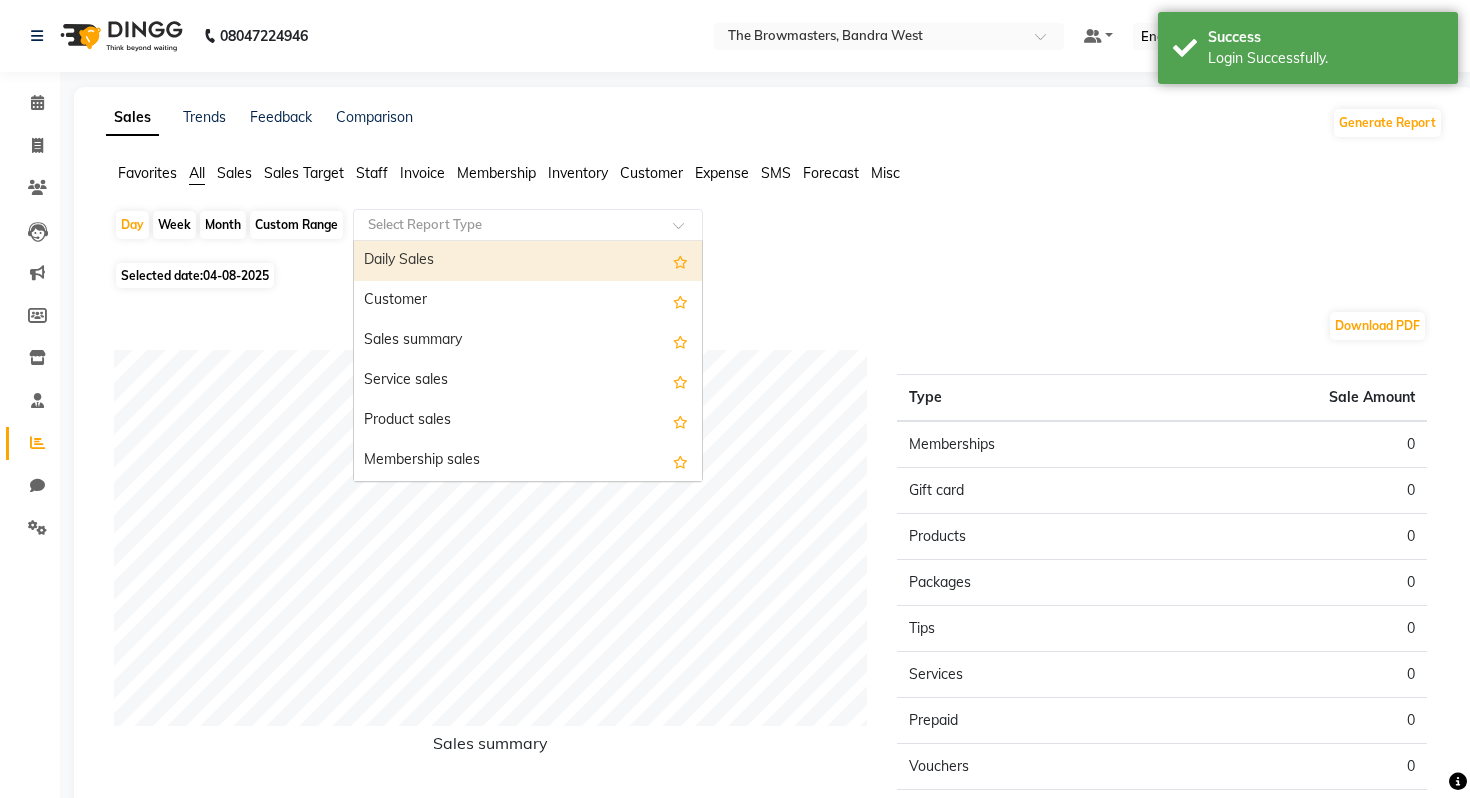 click 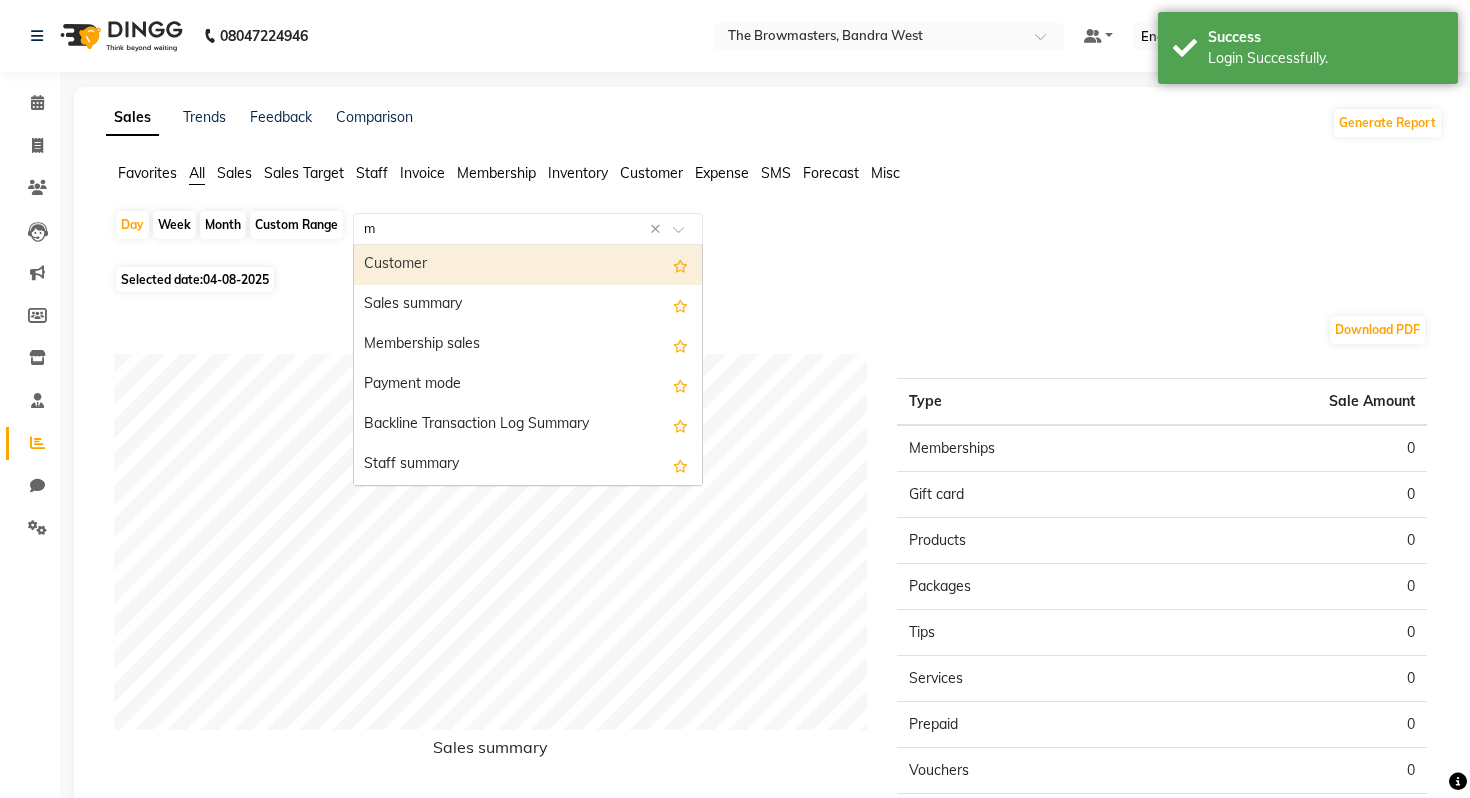 type on "mo" 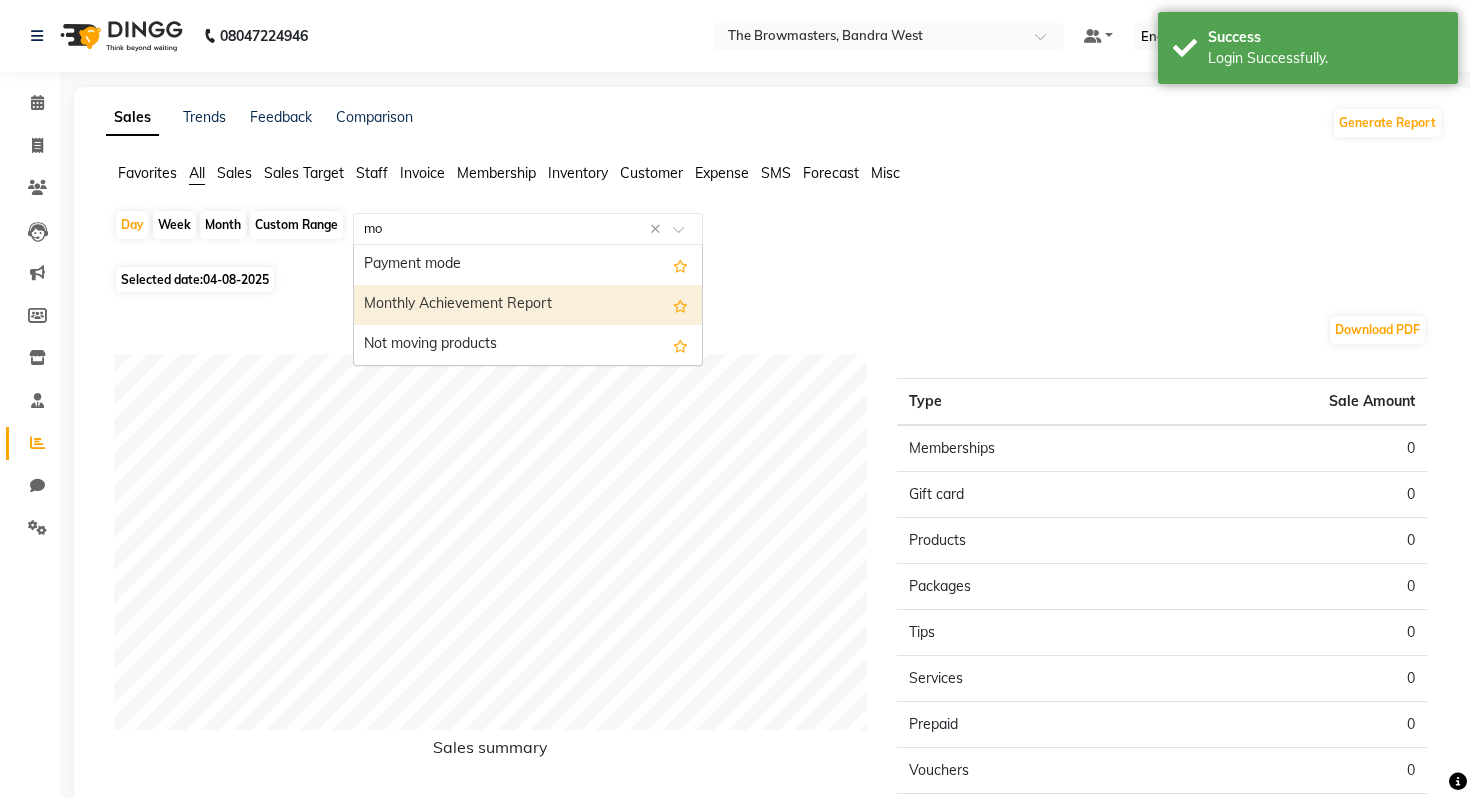 click on "Monthly Achievement Report" at bounding box center [528, 305] 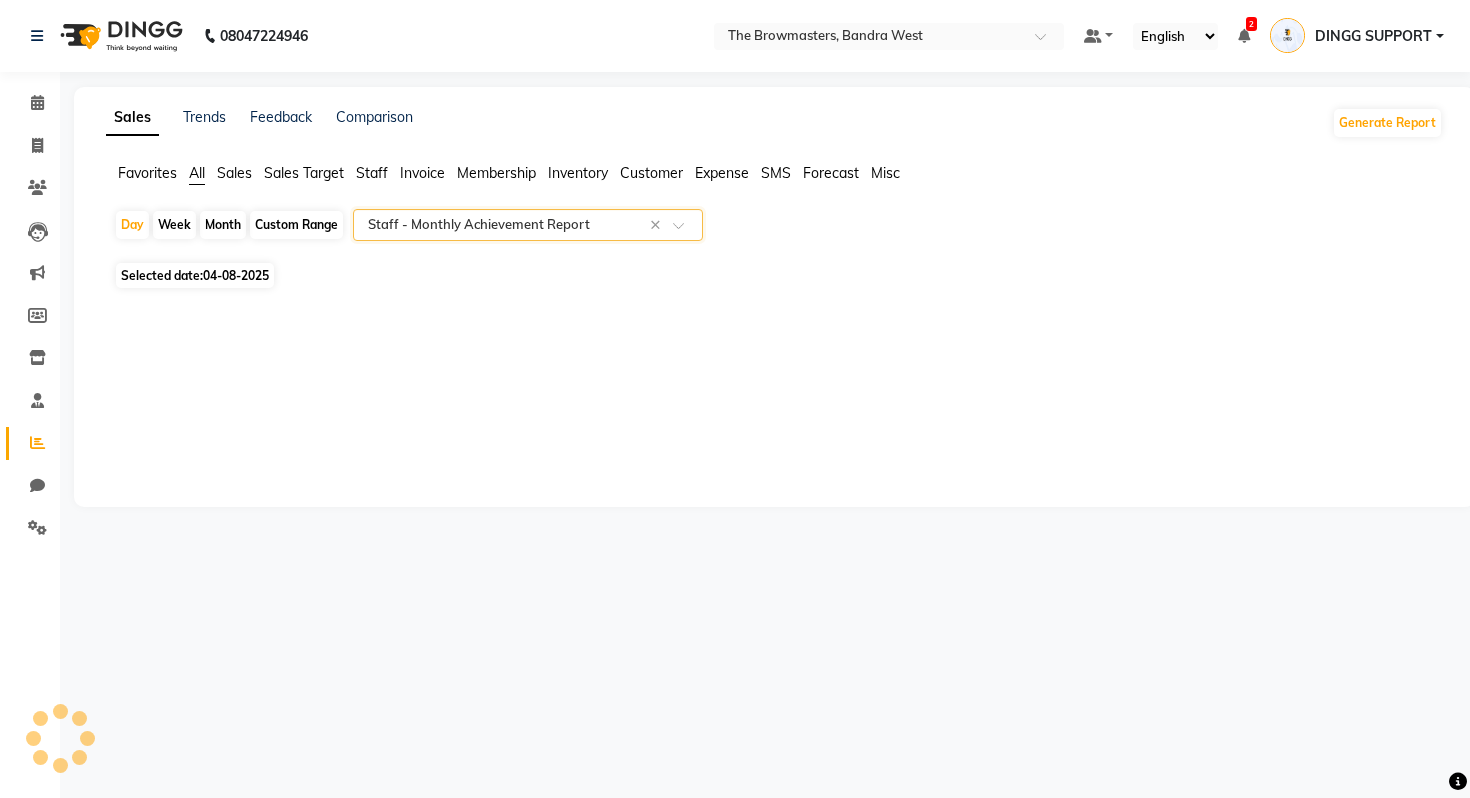 click on "Month" 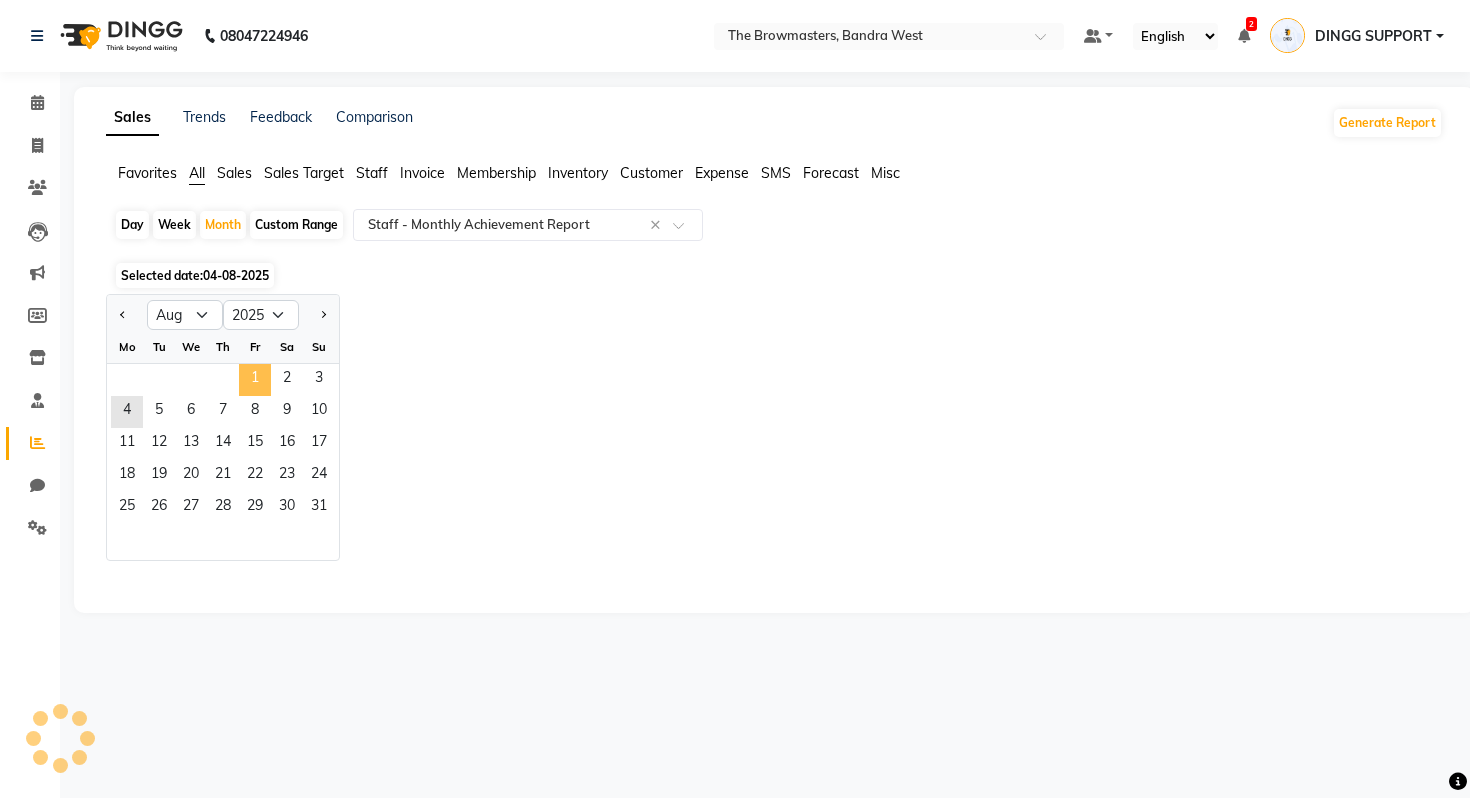 click on "1" 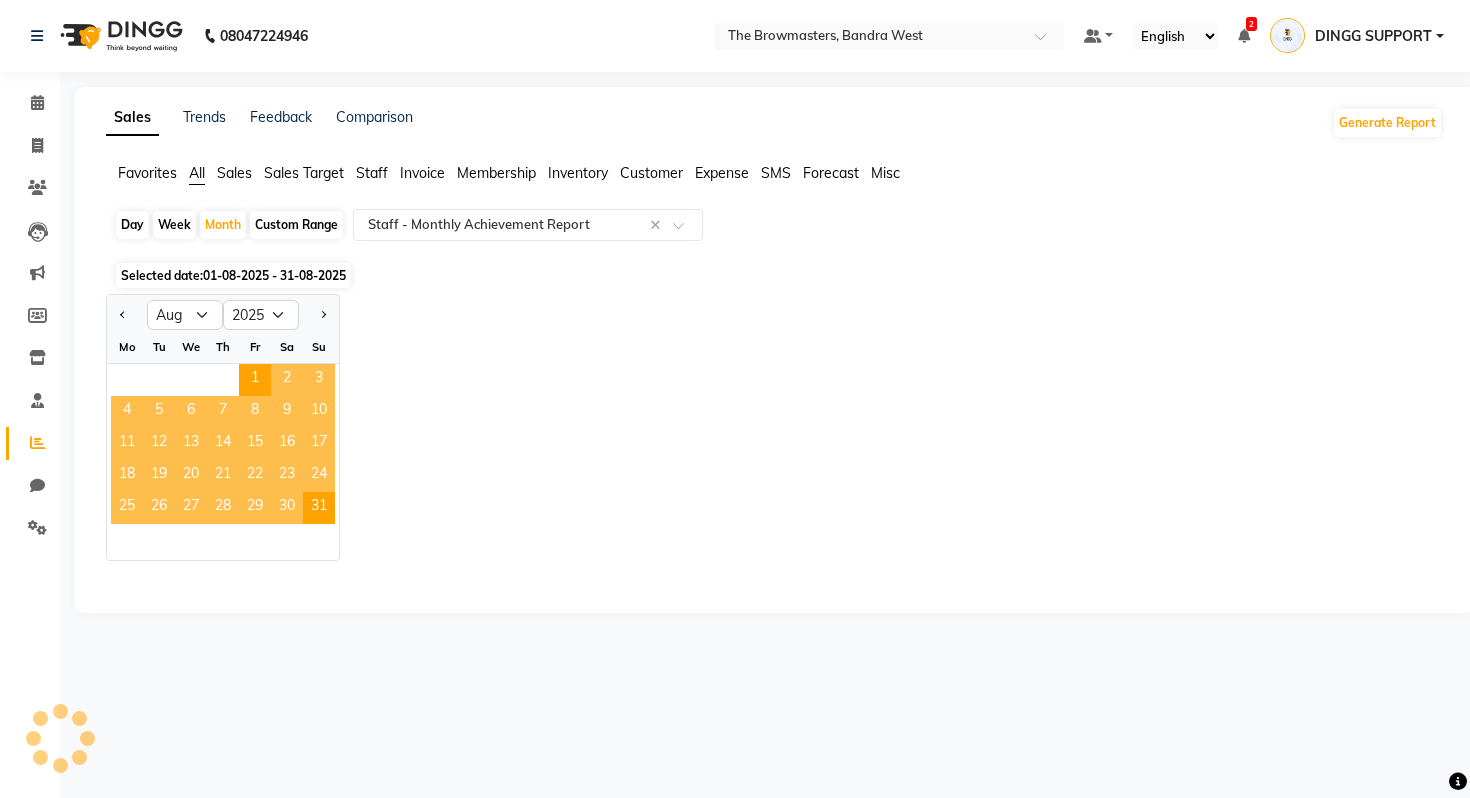 select on "full_report" 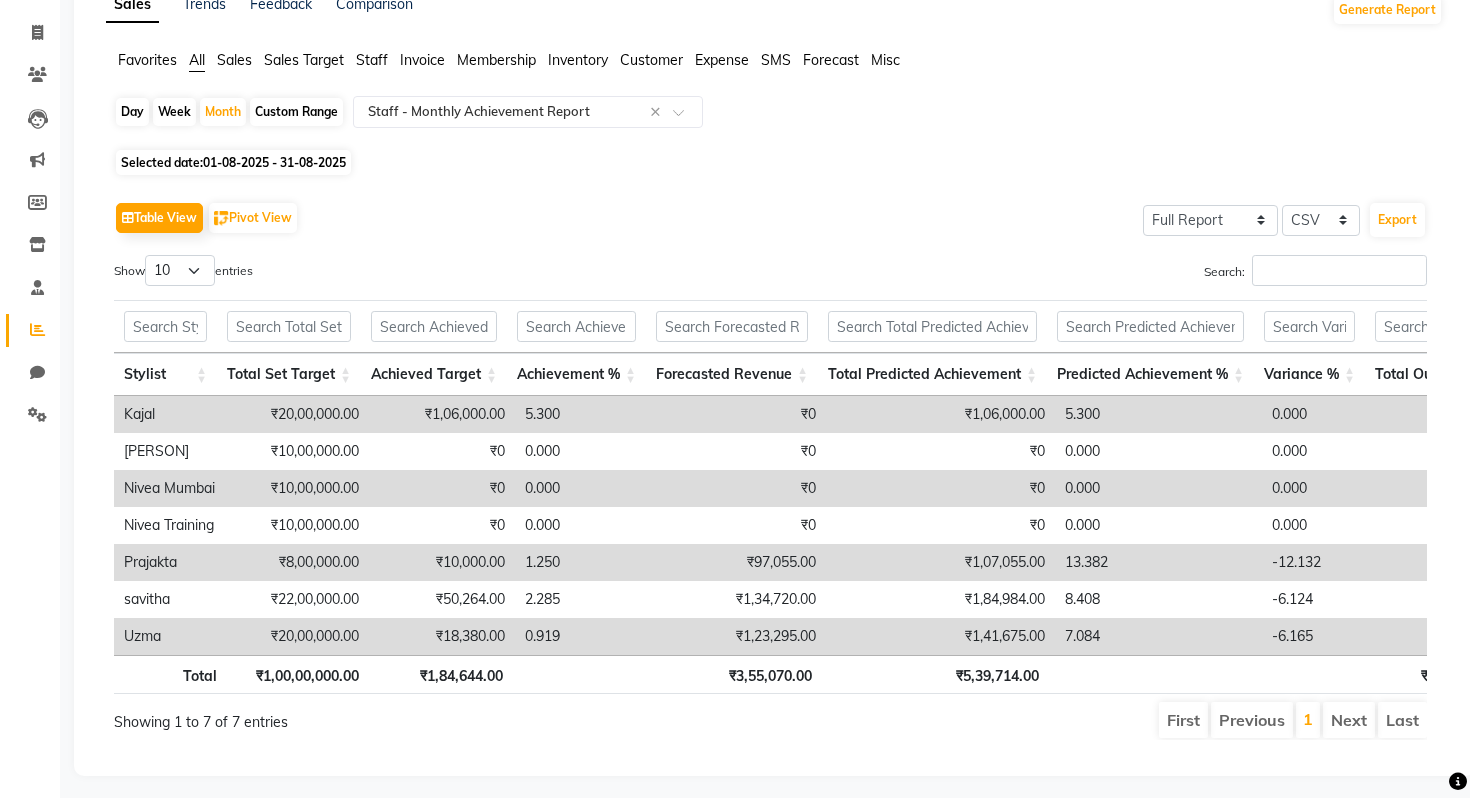 scroll, scrollTop: 115, scrollLeft: 0, axis: vertical 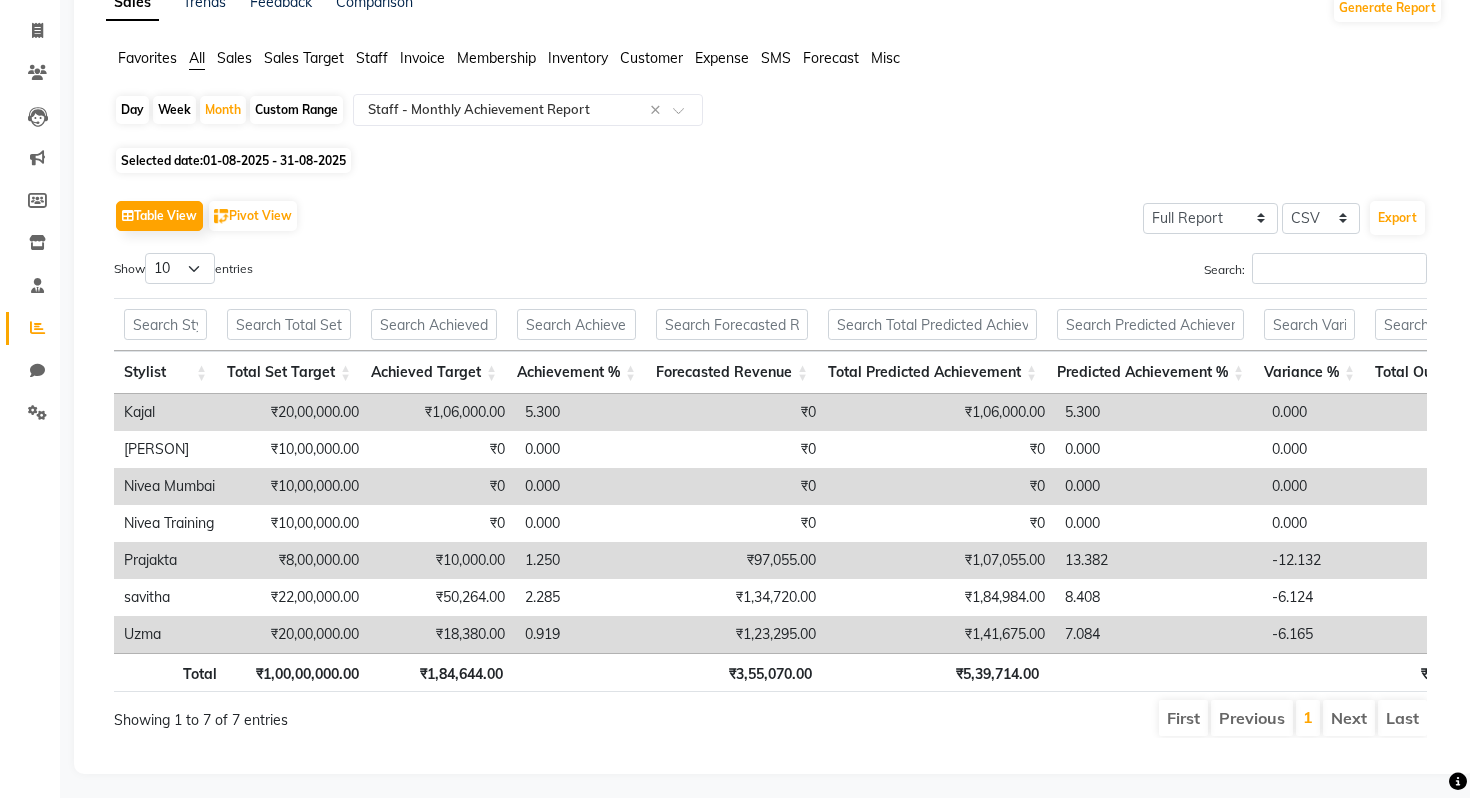 click on "Selected date:  01-08-2025 - 31-08-2025" 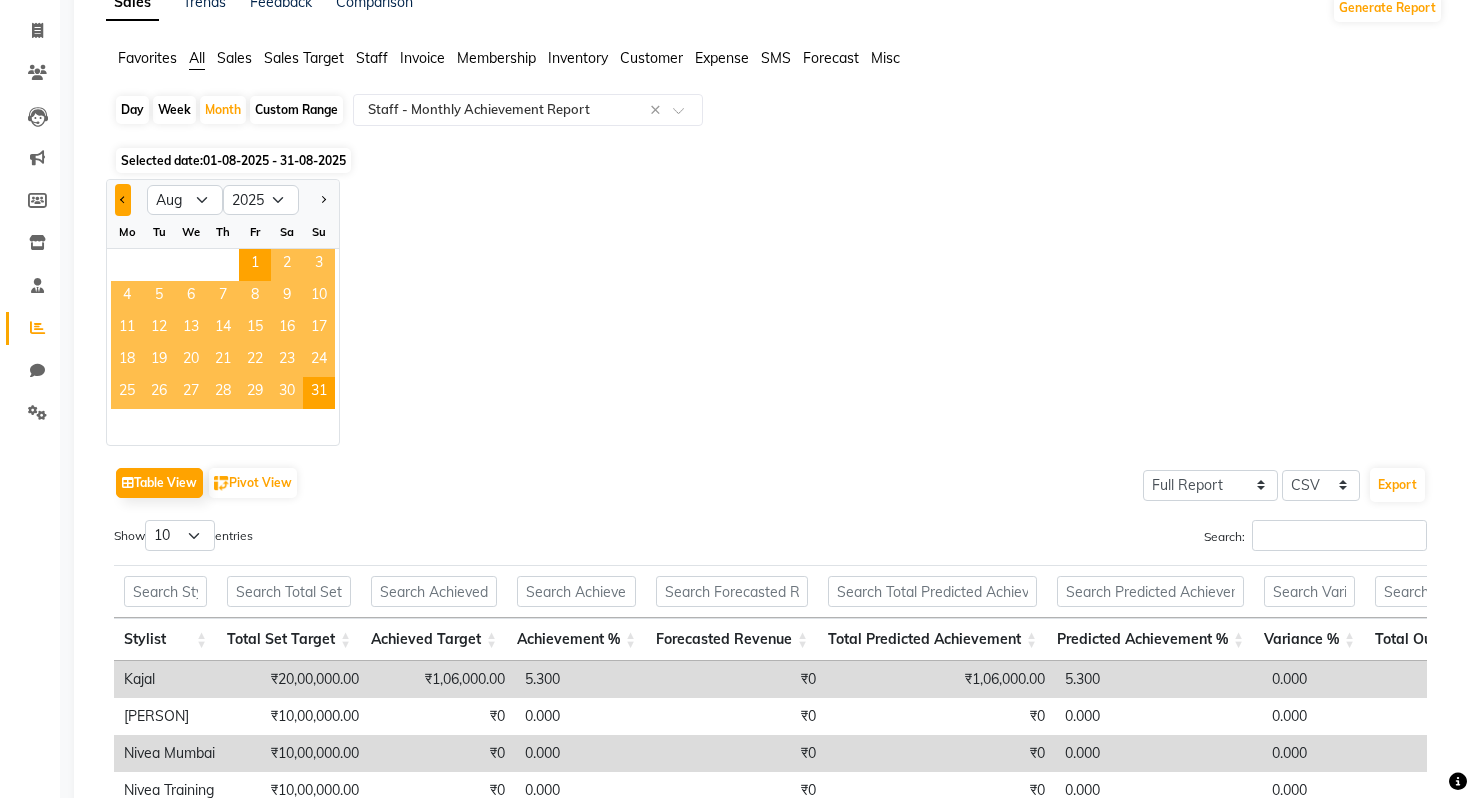click 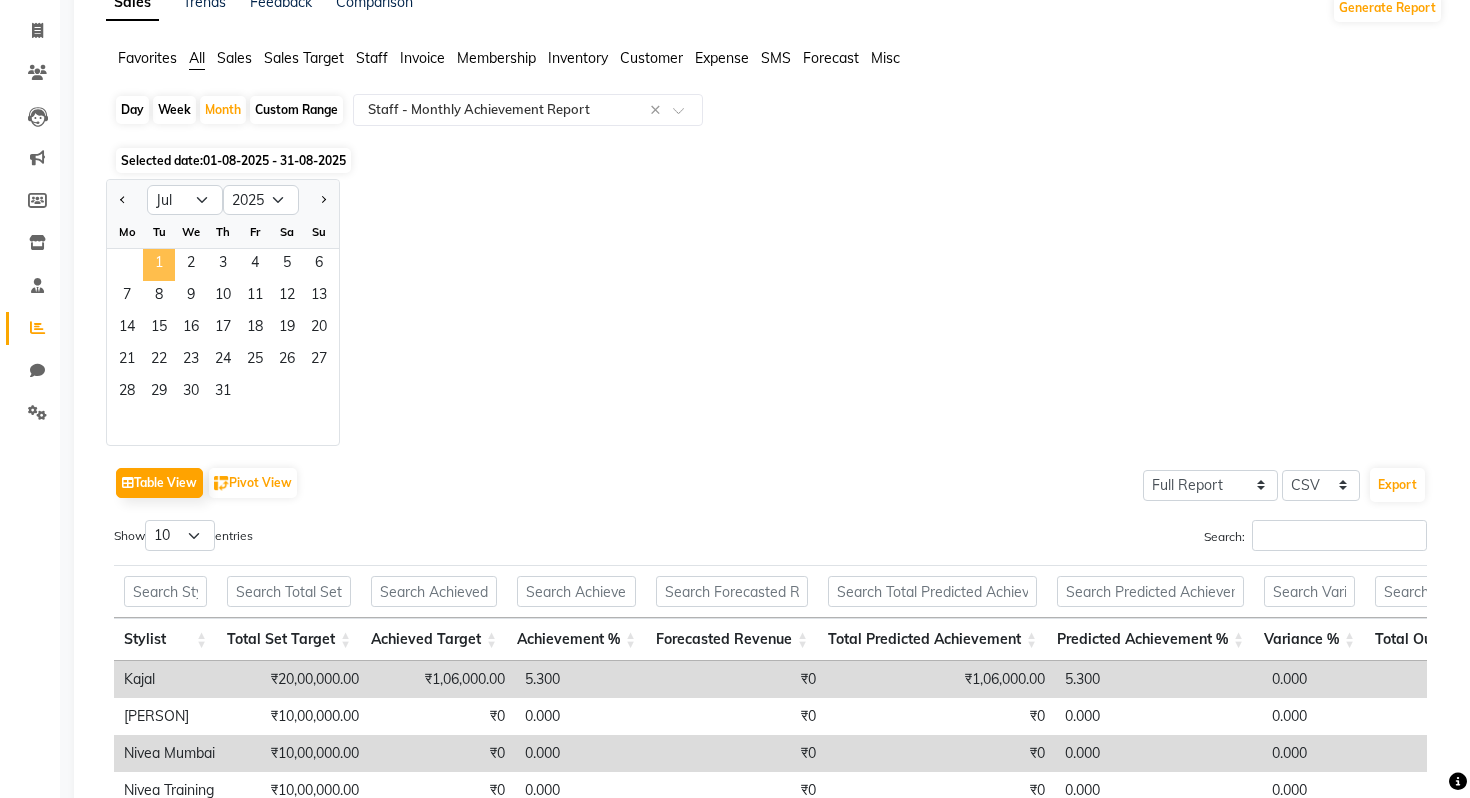 click on "1" 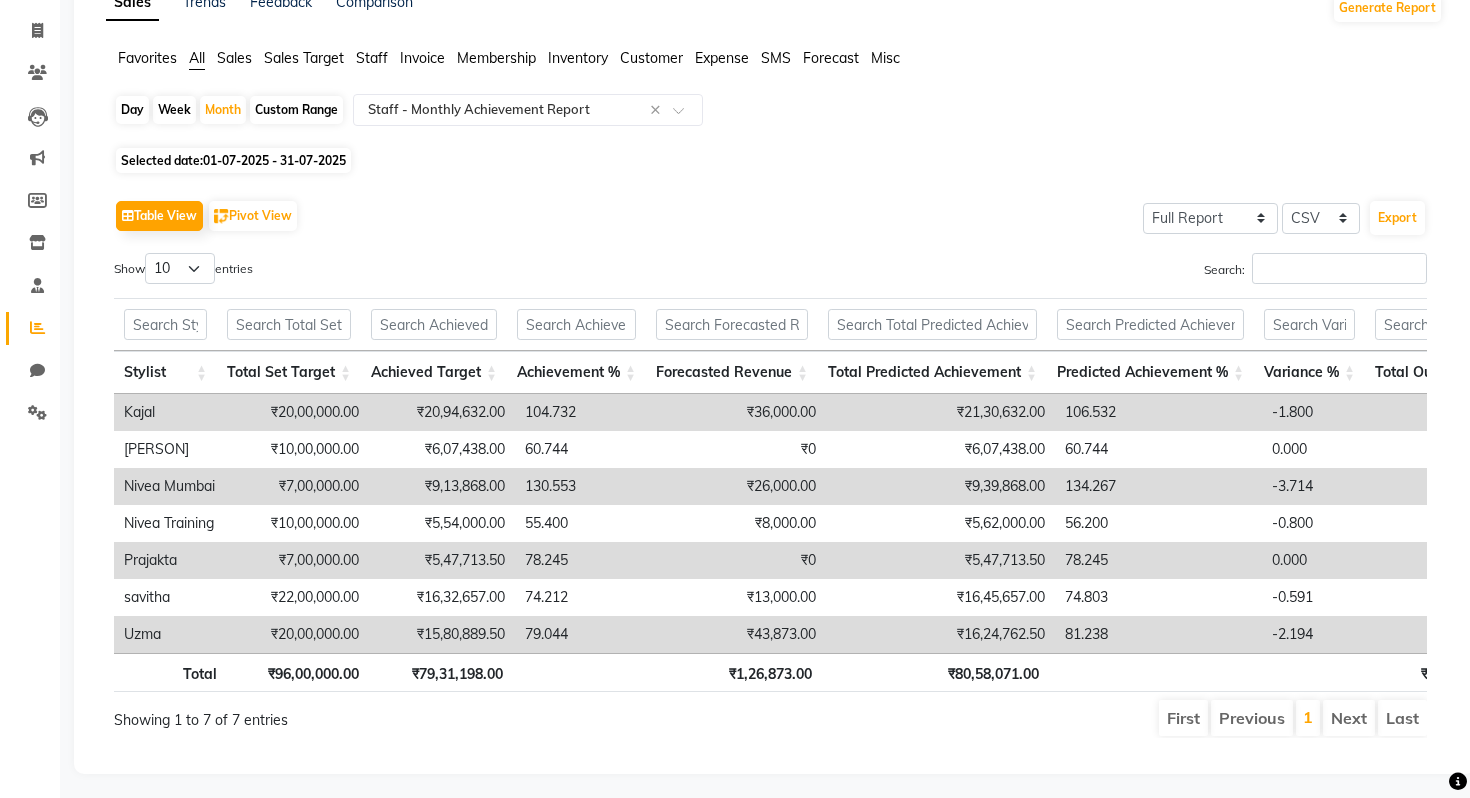 scroll, scrollTop: 0, scrollLeft: 0, axis: both 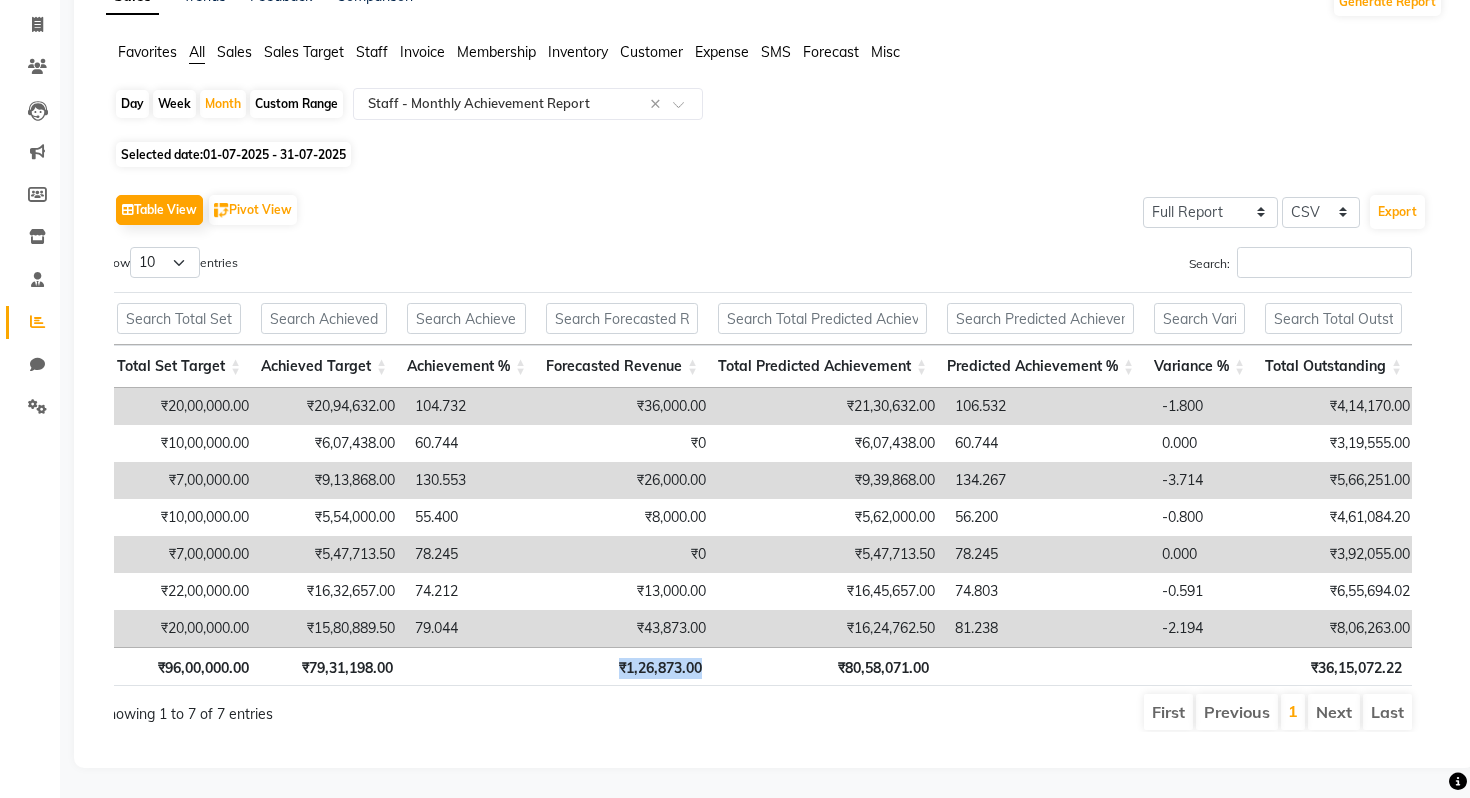 drag, startPoint x: 619, startPoint y: 675, endPoint x: 719, endPoint y: 674, distance: 100.005 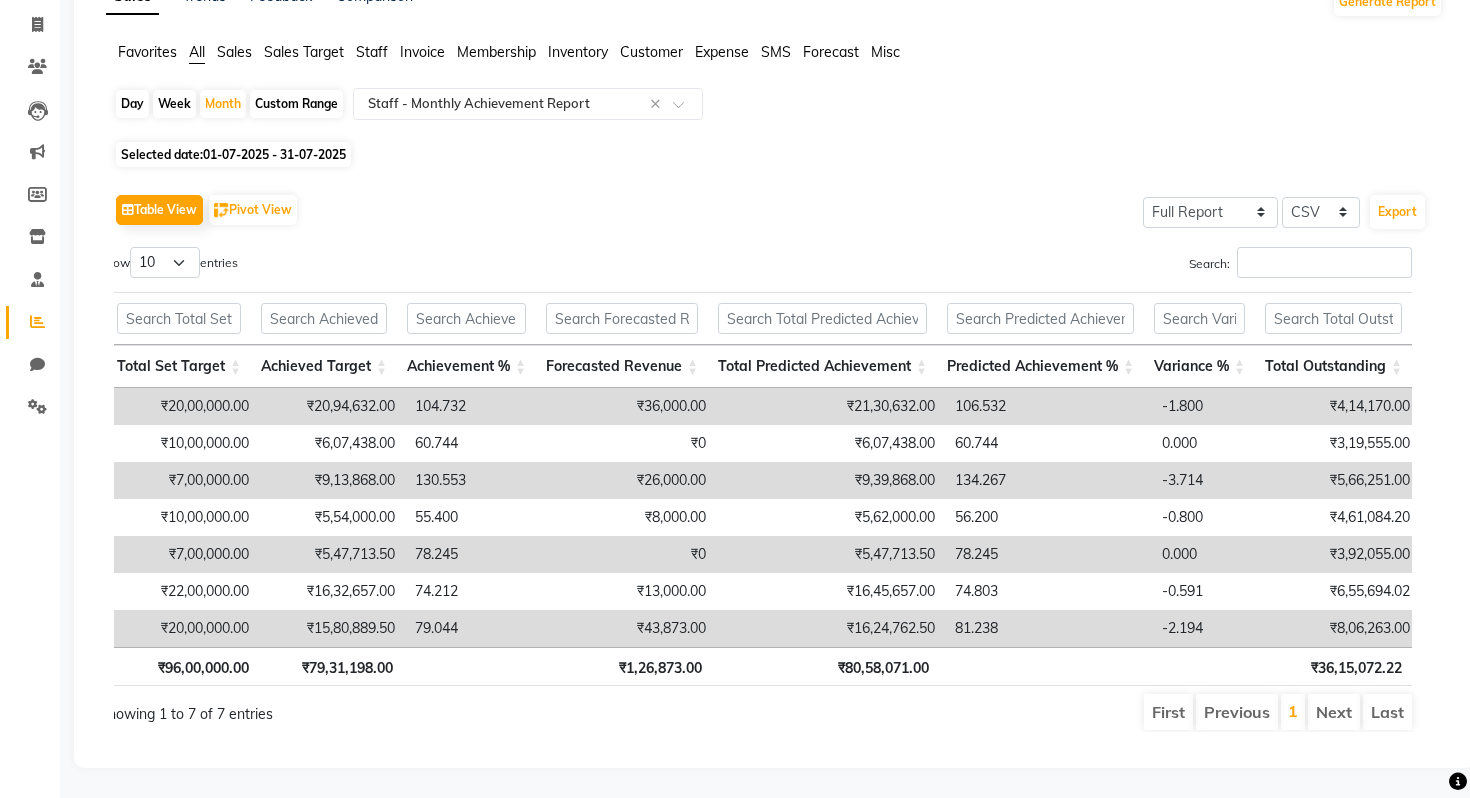 click on "₹80,58,071.00" at bounding box center (825, 666) 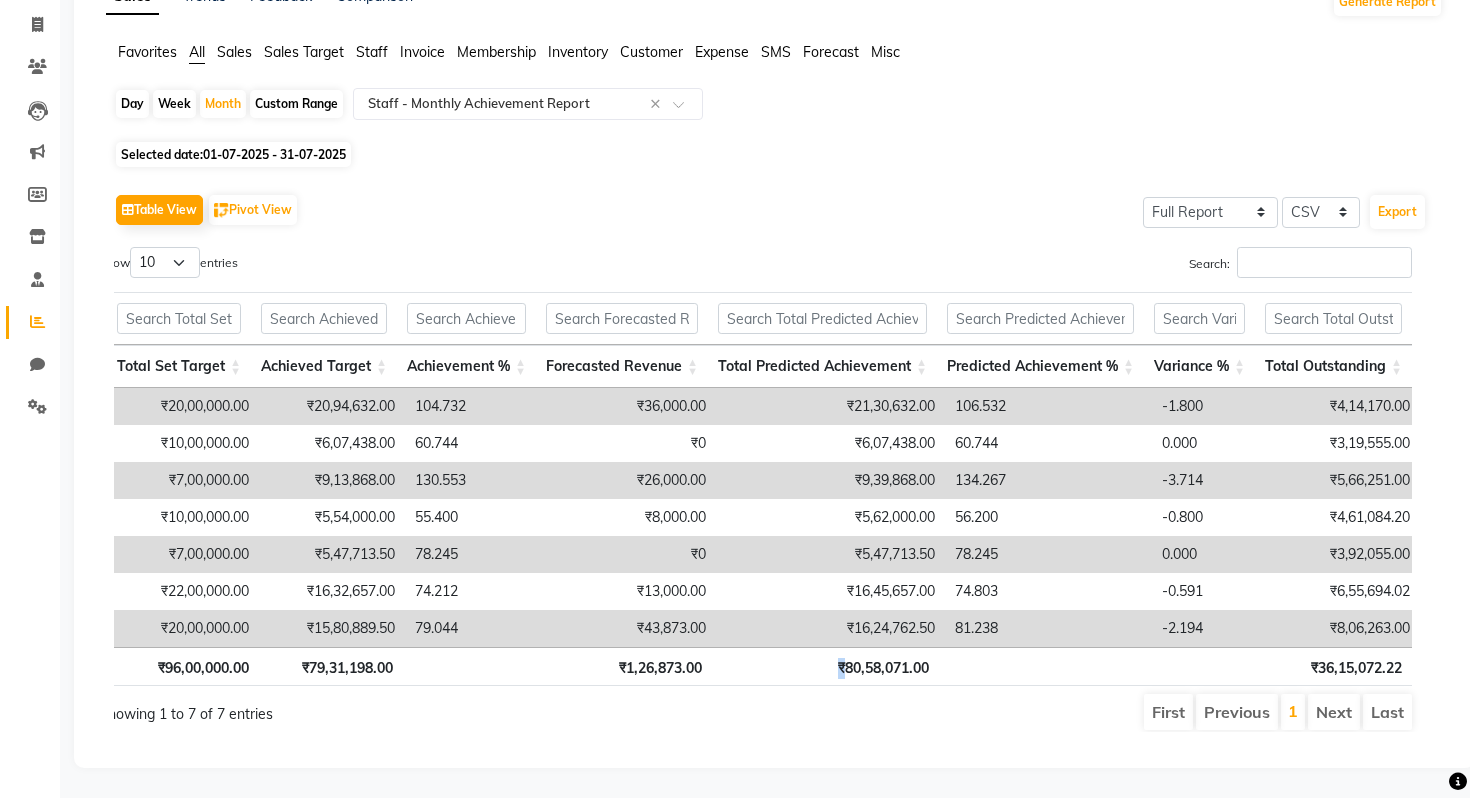 click on "₹80,58,071.00" at bounding box center (825, 666) 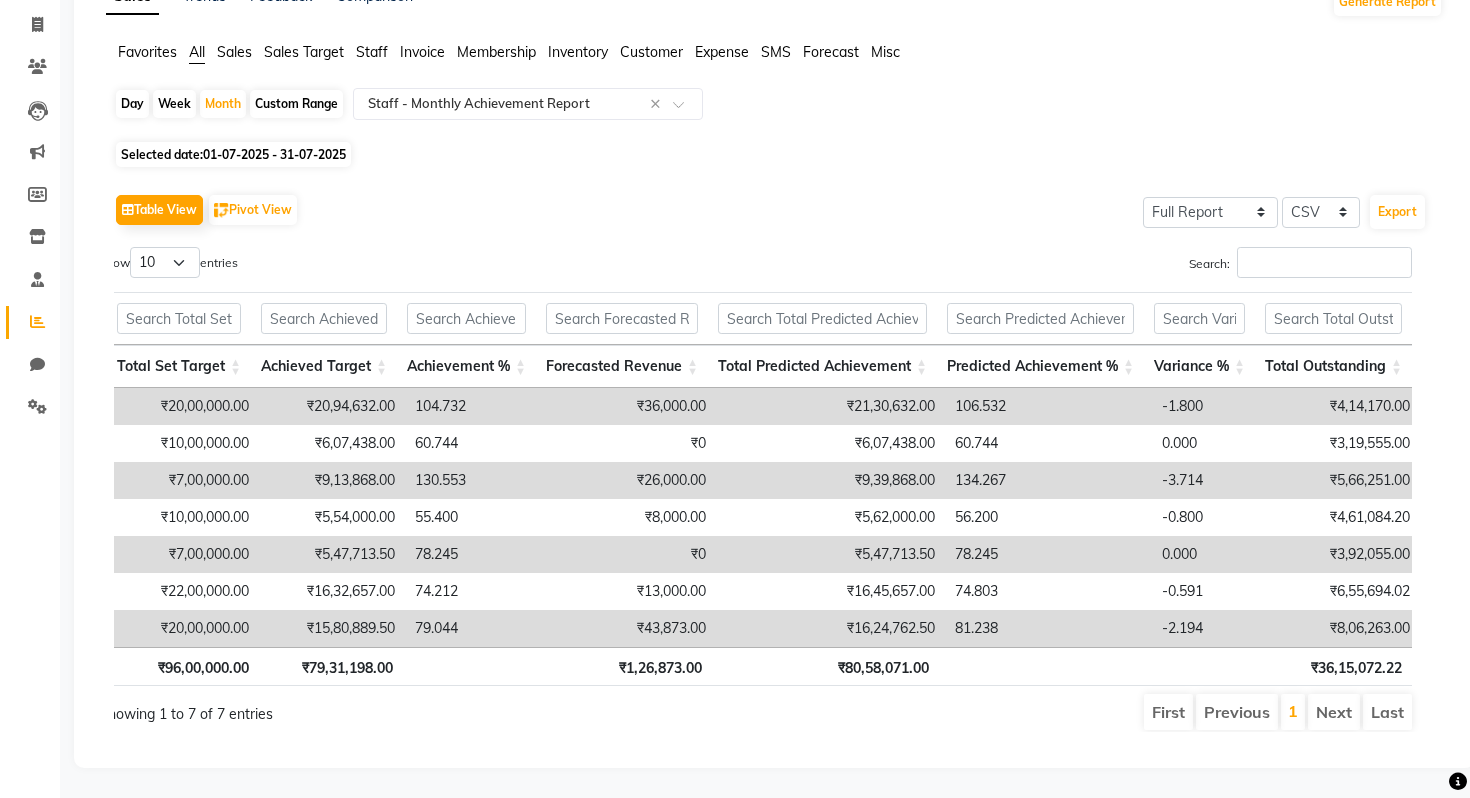 click on "₹80,58,071.00" at bounding box center (825, 666) 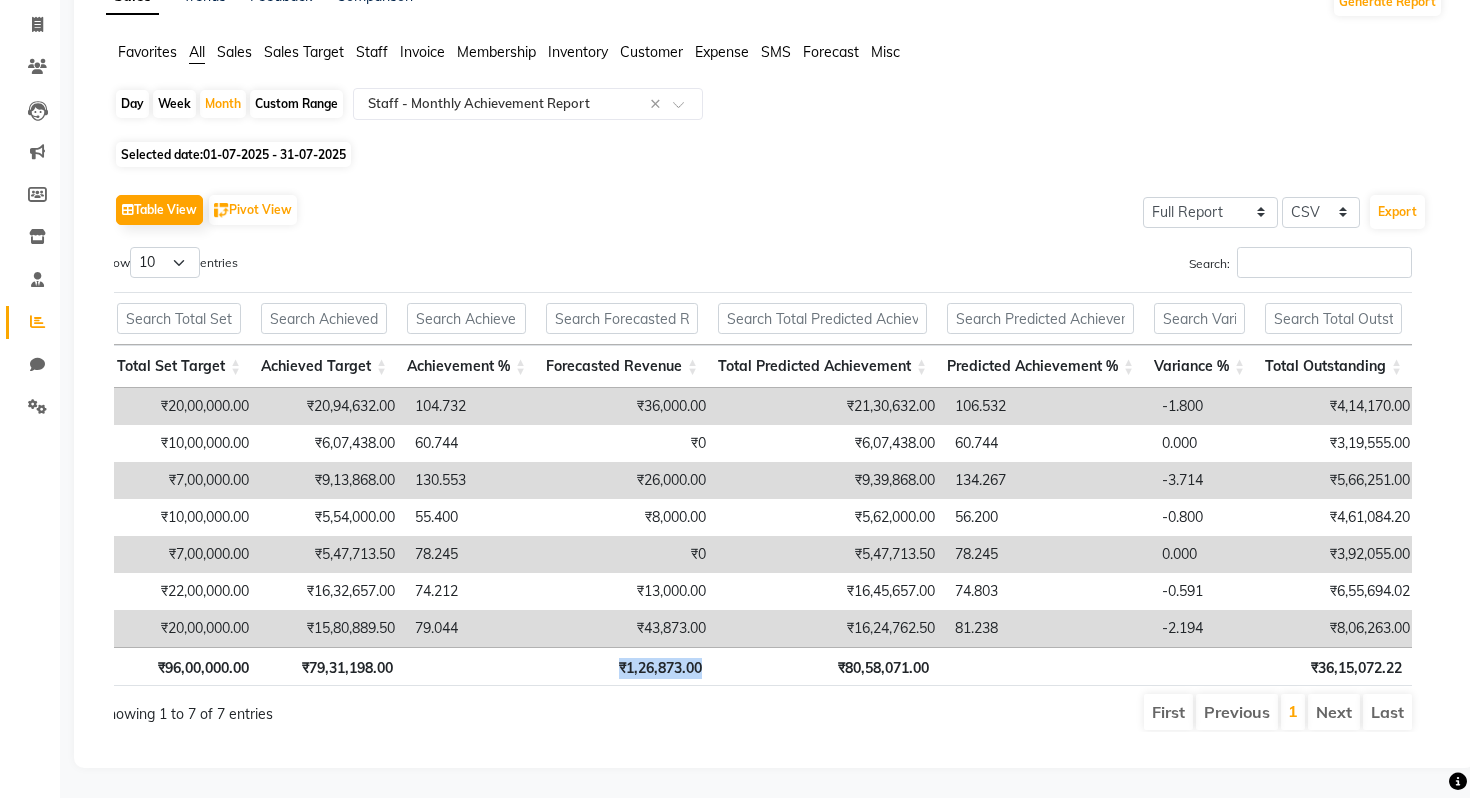 drag, startPoint x: 719, startPoint y: 674, endPoint x: 612, endPoint y: 672, distance: 107.01869 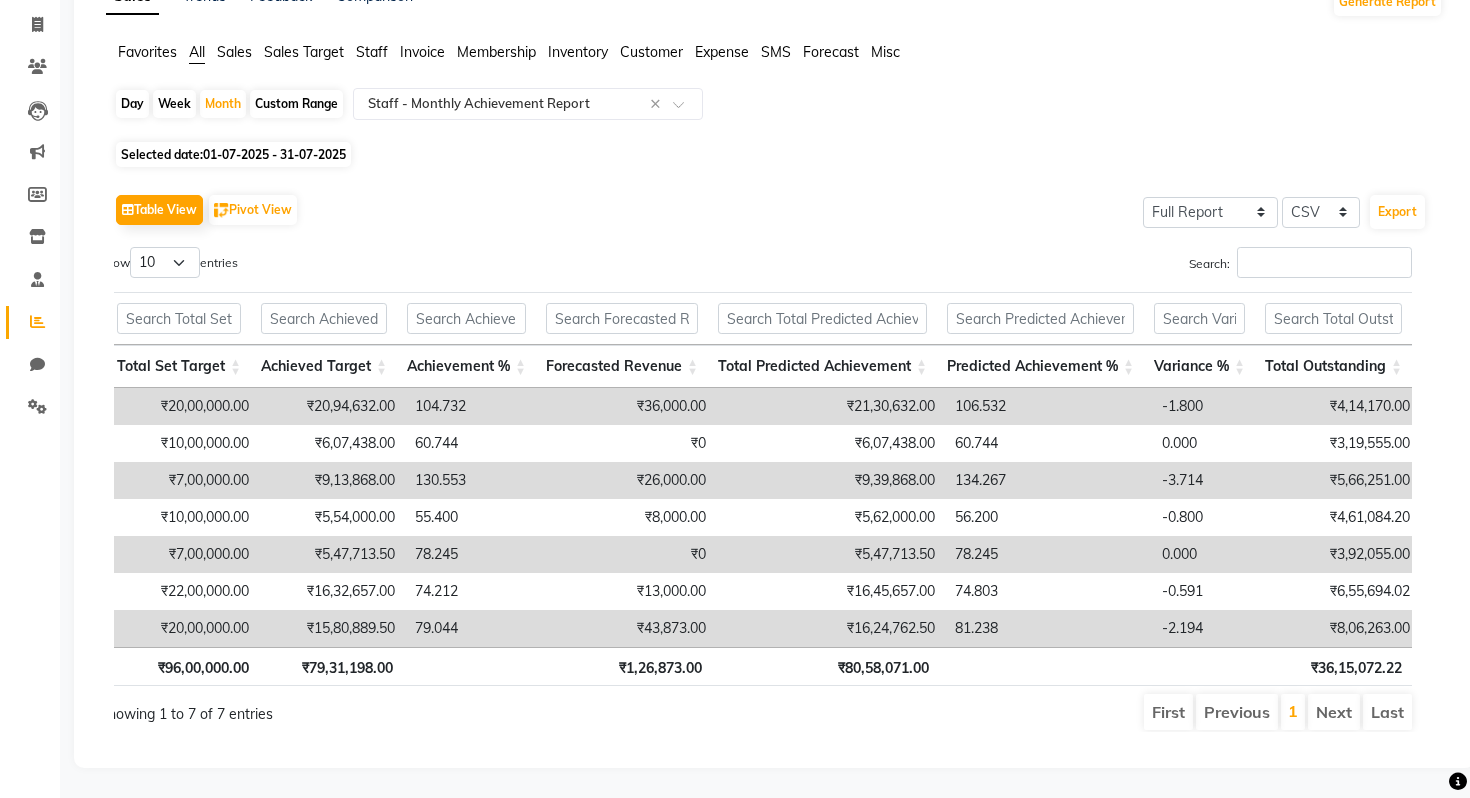 click on "₹80,58,071.00" at bounding box center [825, 666] 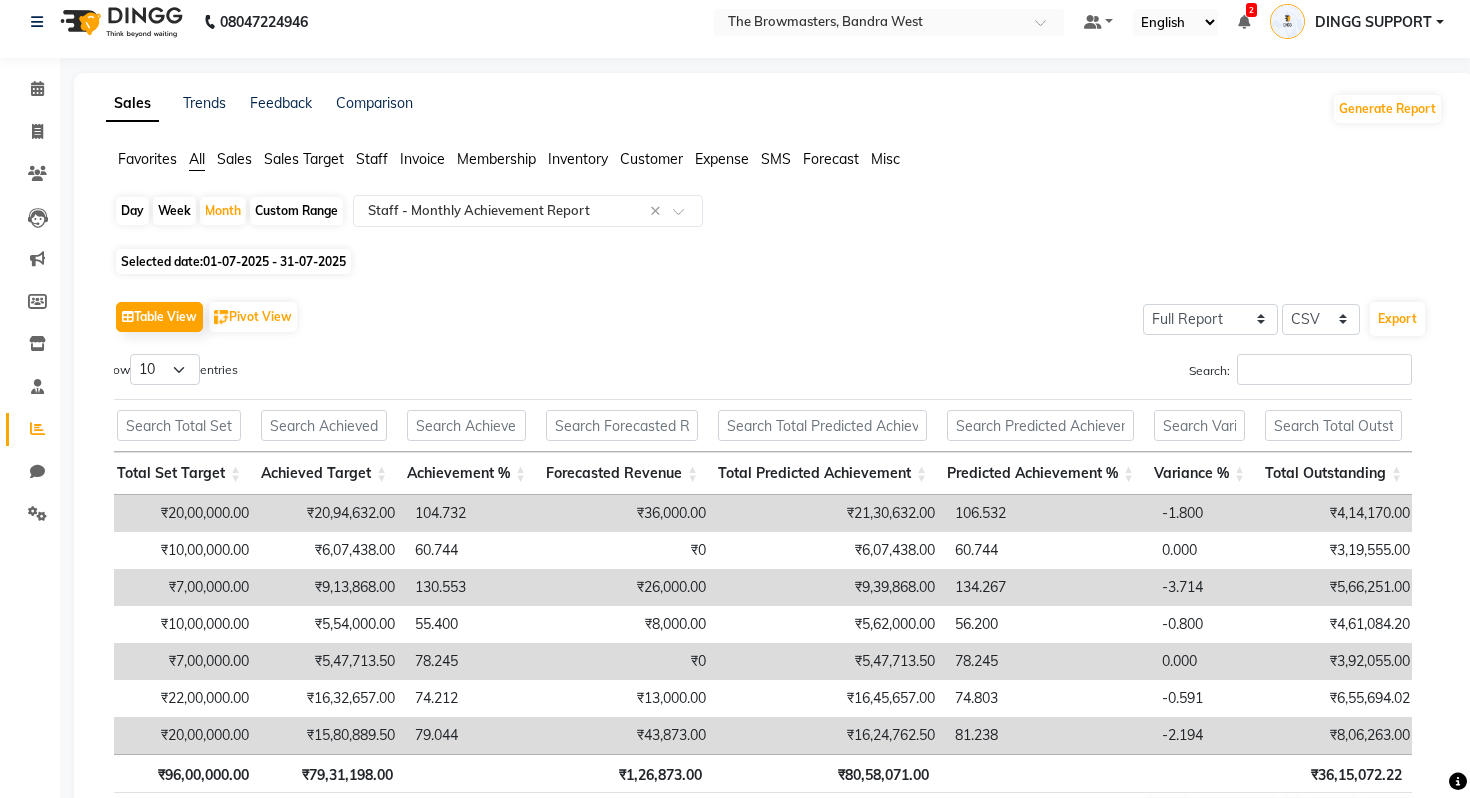 scroll, scrollTop: 27, scrollLeft: 0, axis: vertical 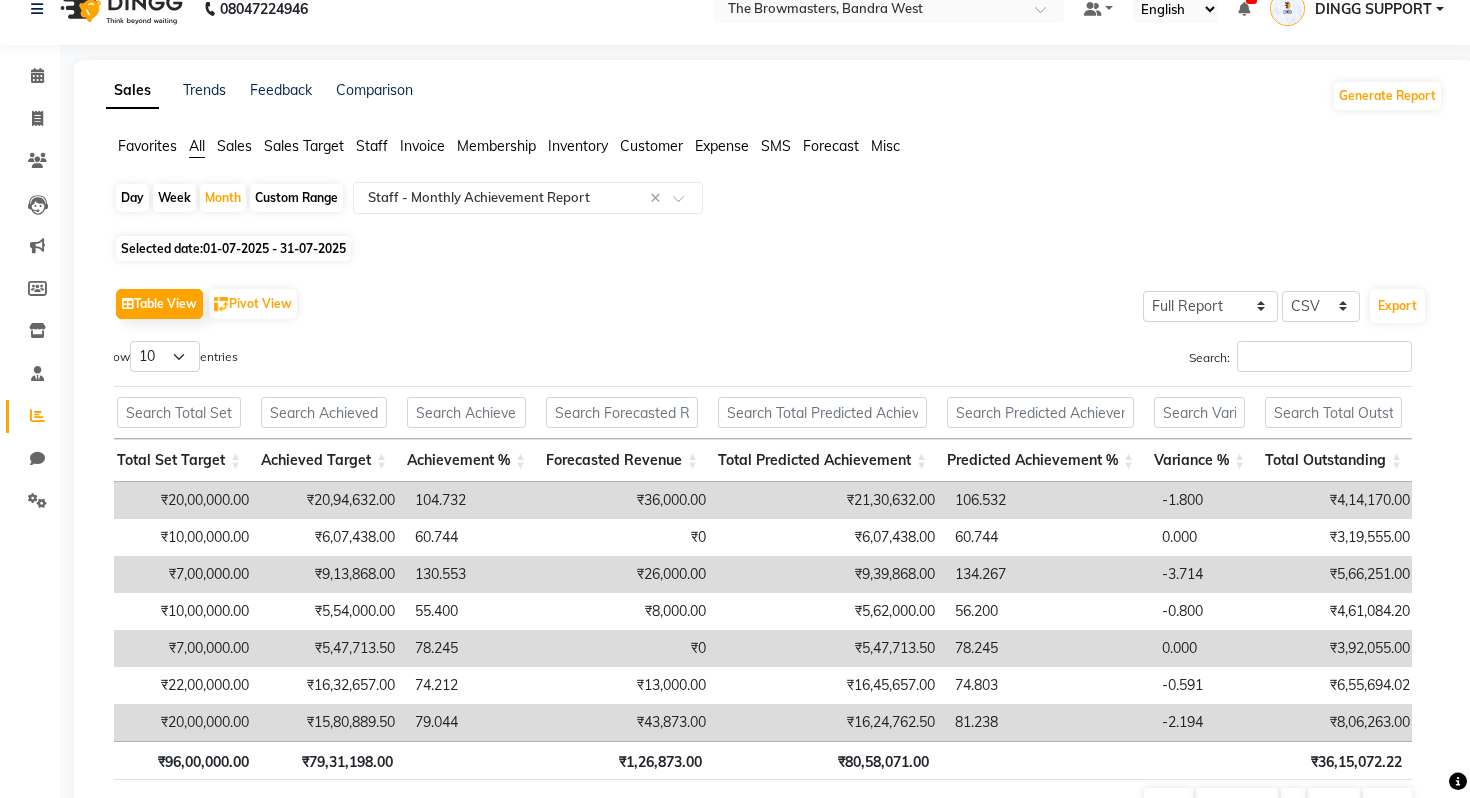 drag, startPoint x: 562, startPoint y: 458, endPoint x: 607, endPoint y: 453, distance: 45.276924 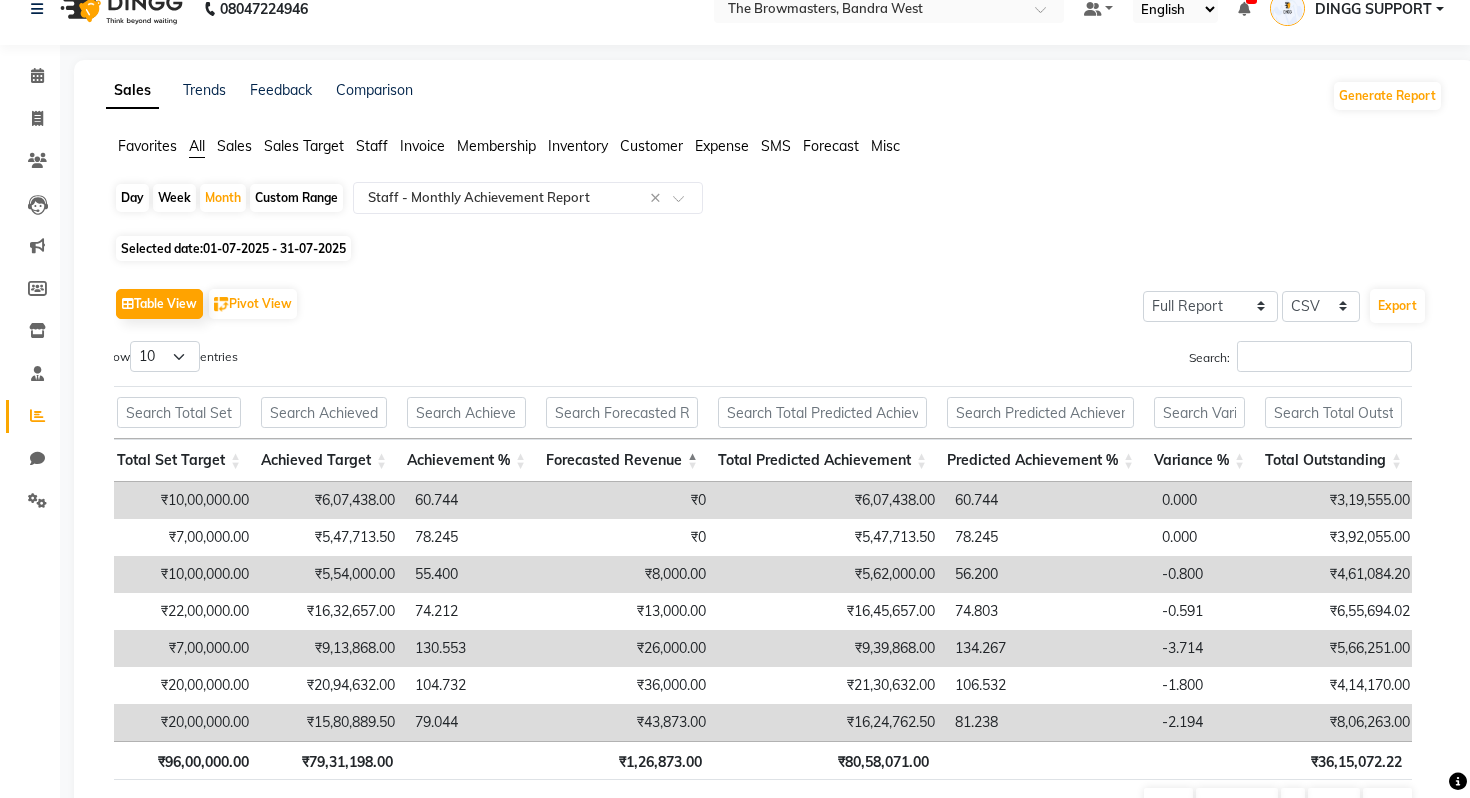 click on "Forecasted Revenue" at bounding box center [622, 460] 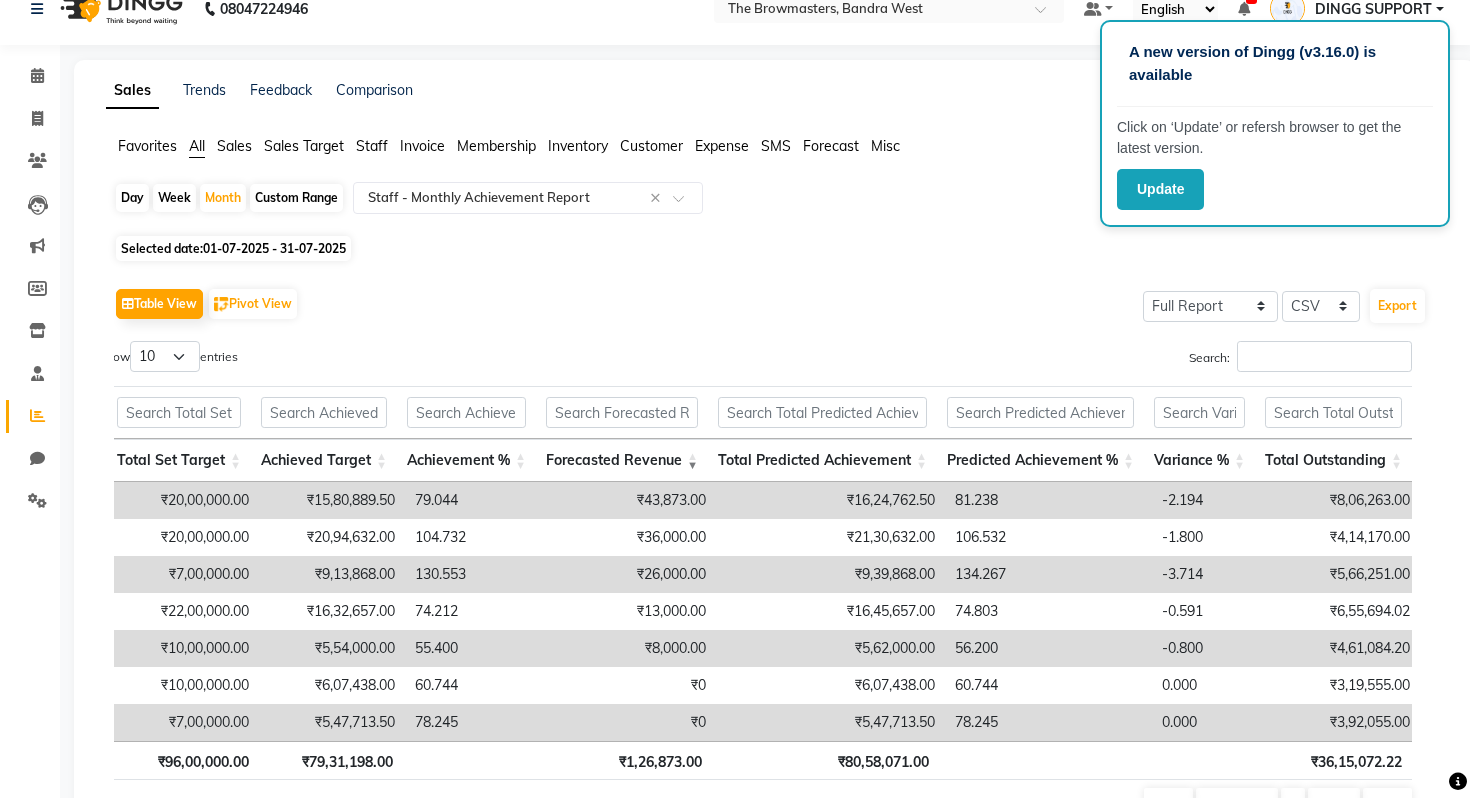 click on "A new version of Dingg (v3.16.0) is available  Click on ‘Update’ or refersh browser to get the latest version.  Update" 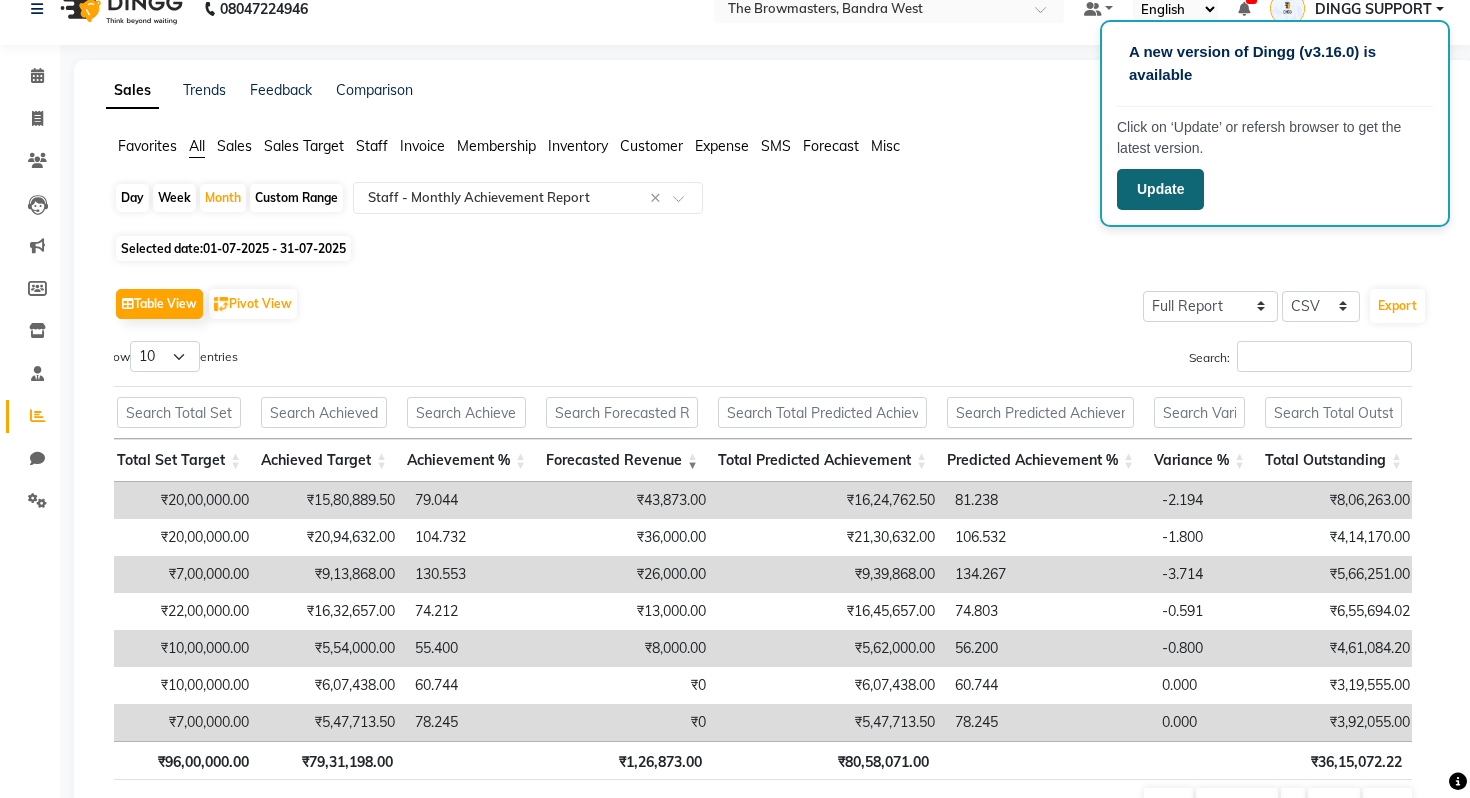 click on "Update" 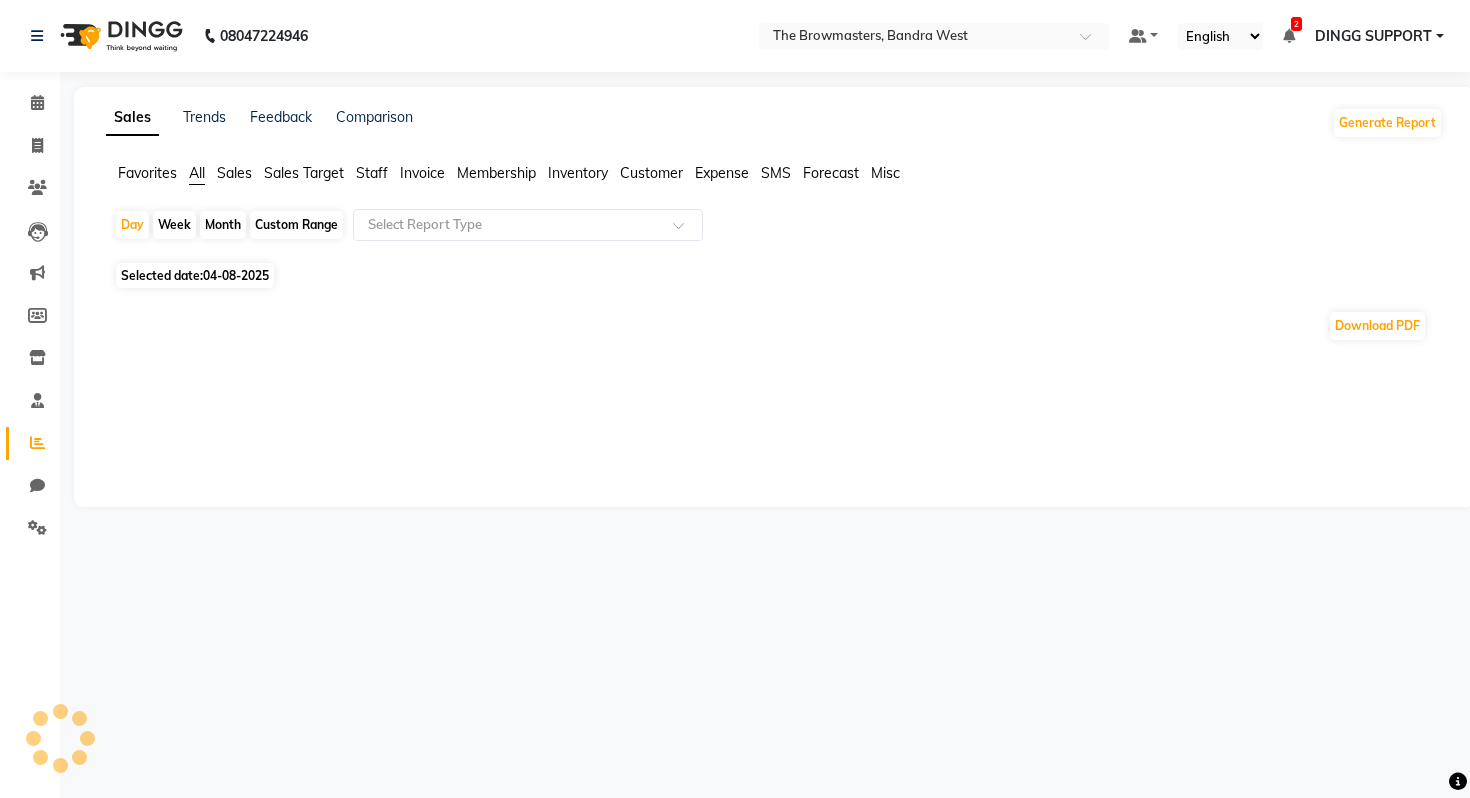 scroll, scrollTop: 0, scrollLeft: 0, axis: both 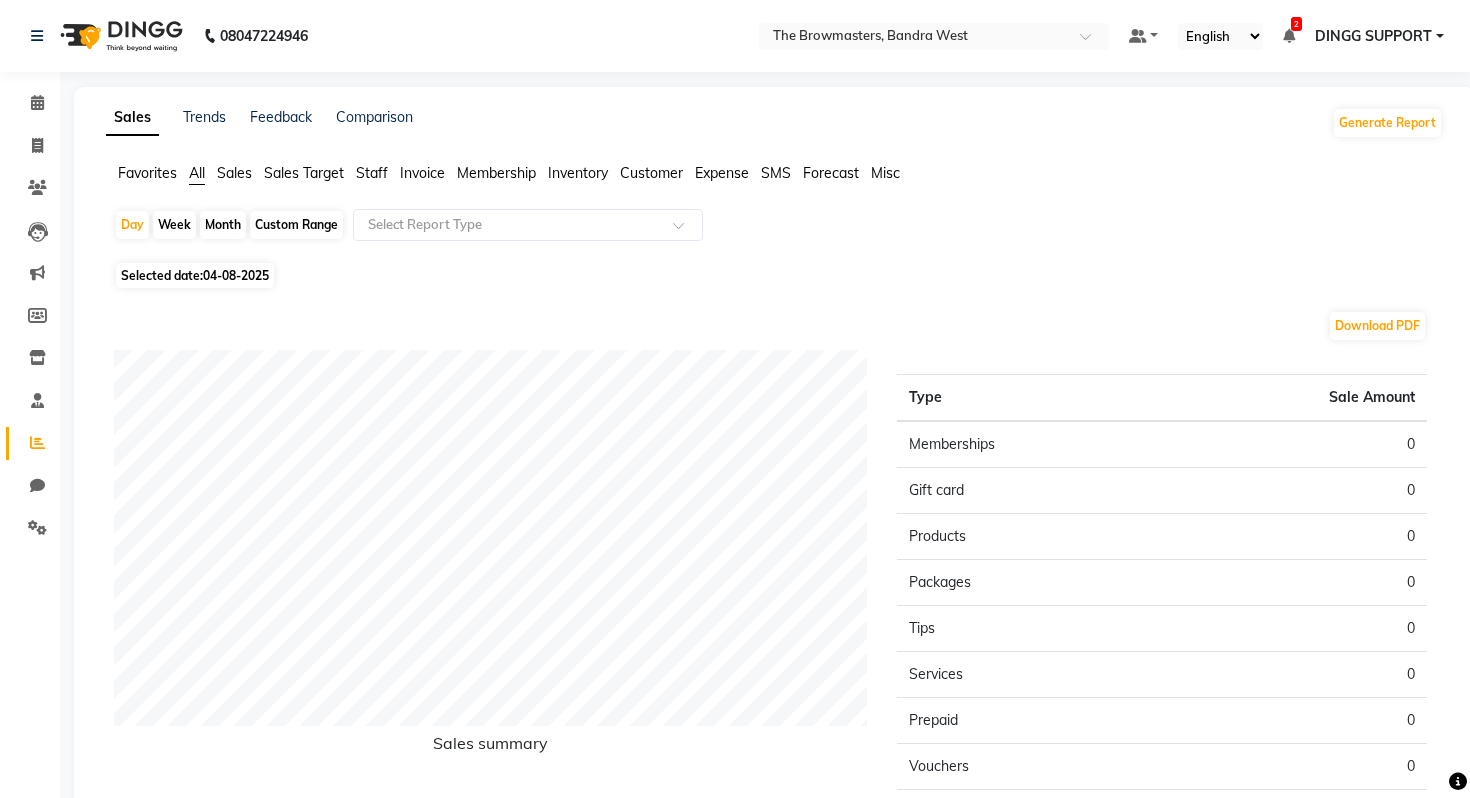 click on "DINGG SUPPORT" at bounding box center (1379, 36) 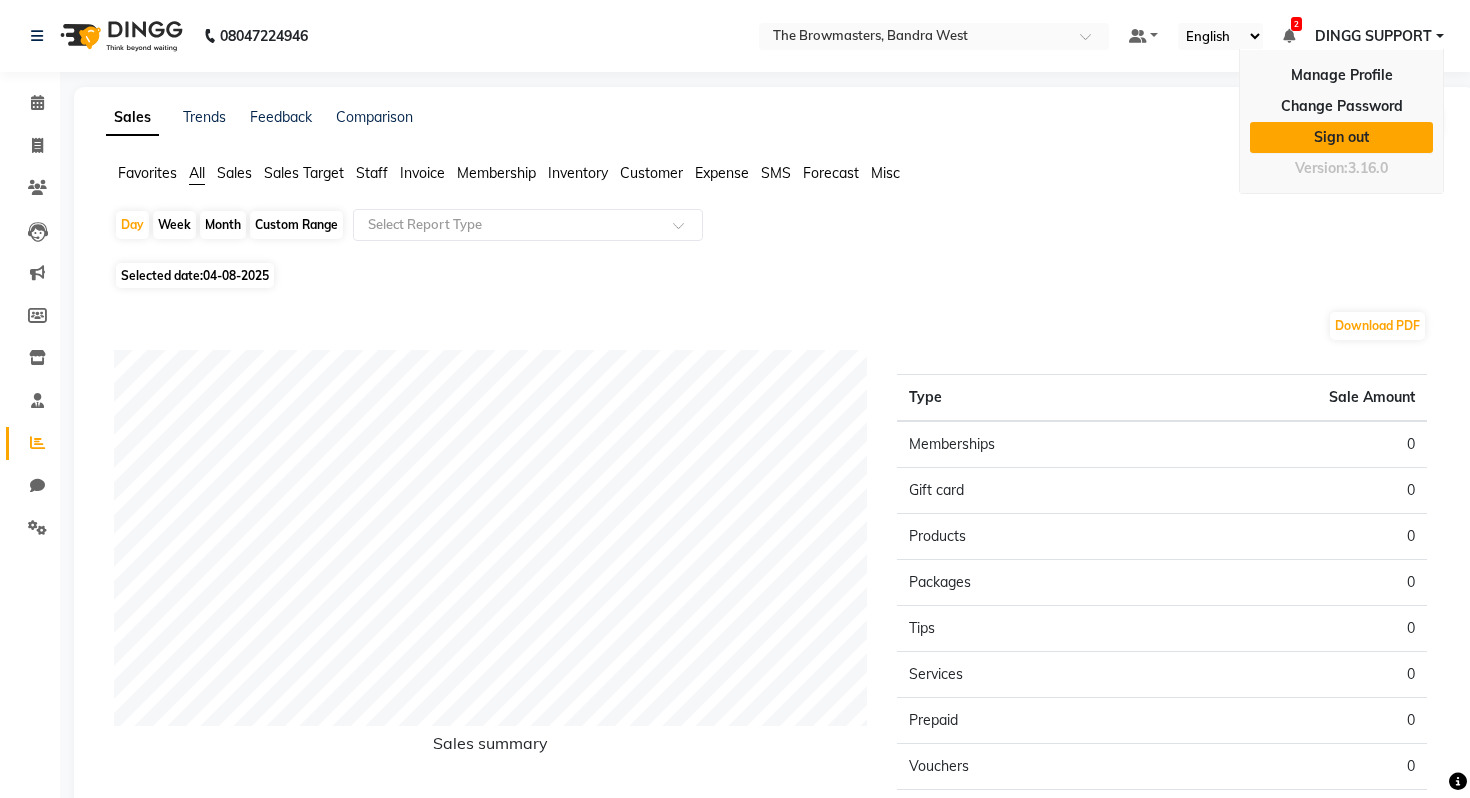 click on "Sign out" at bounding box center (1341, 137) 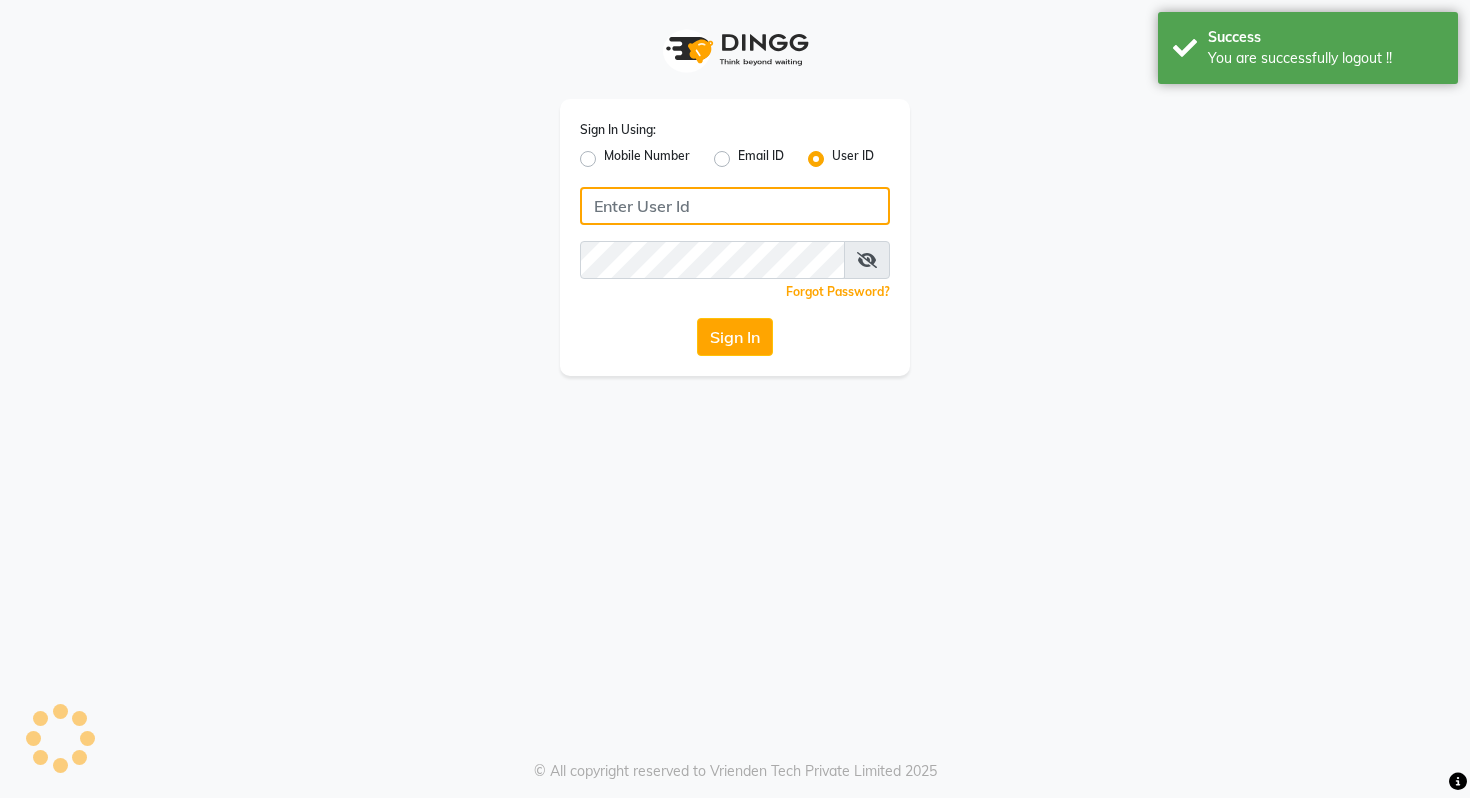 type on "9028992840" 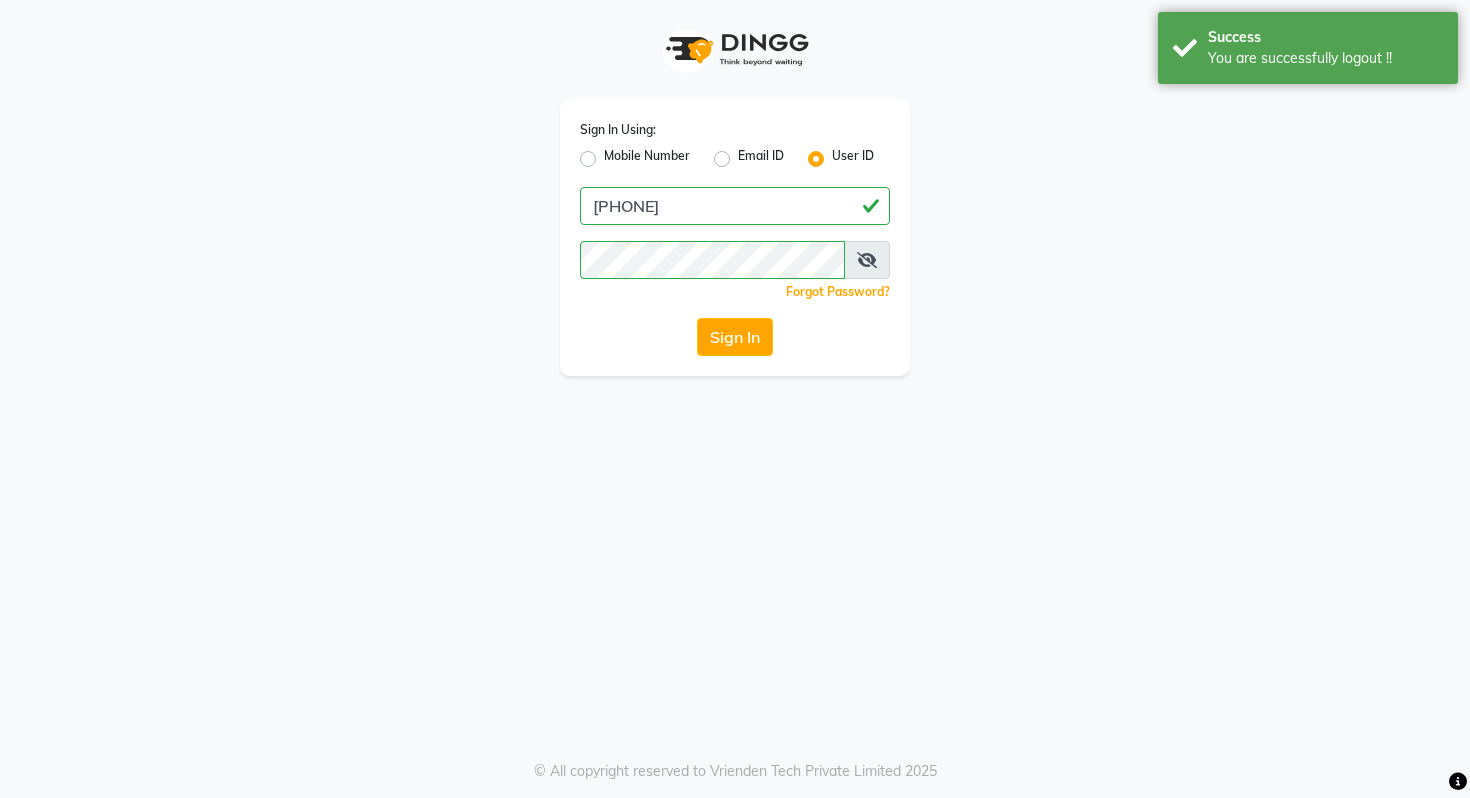 click on "Mobile Number Email ID User ID" 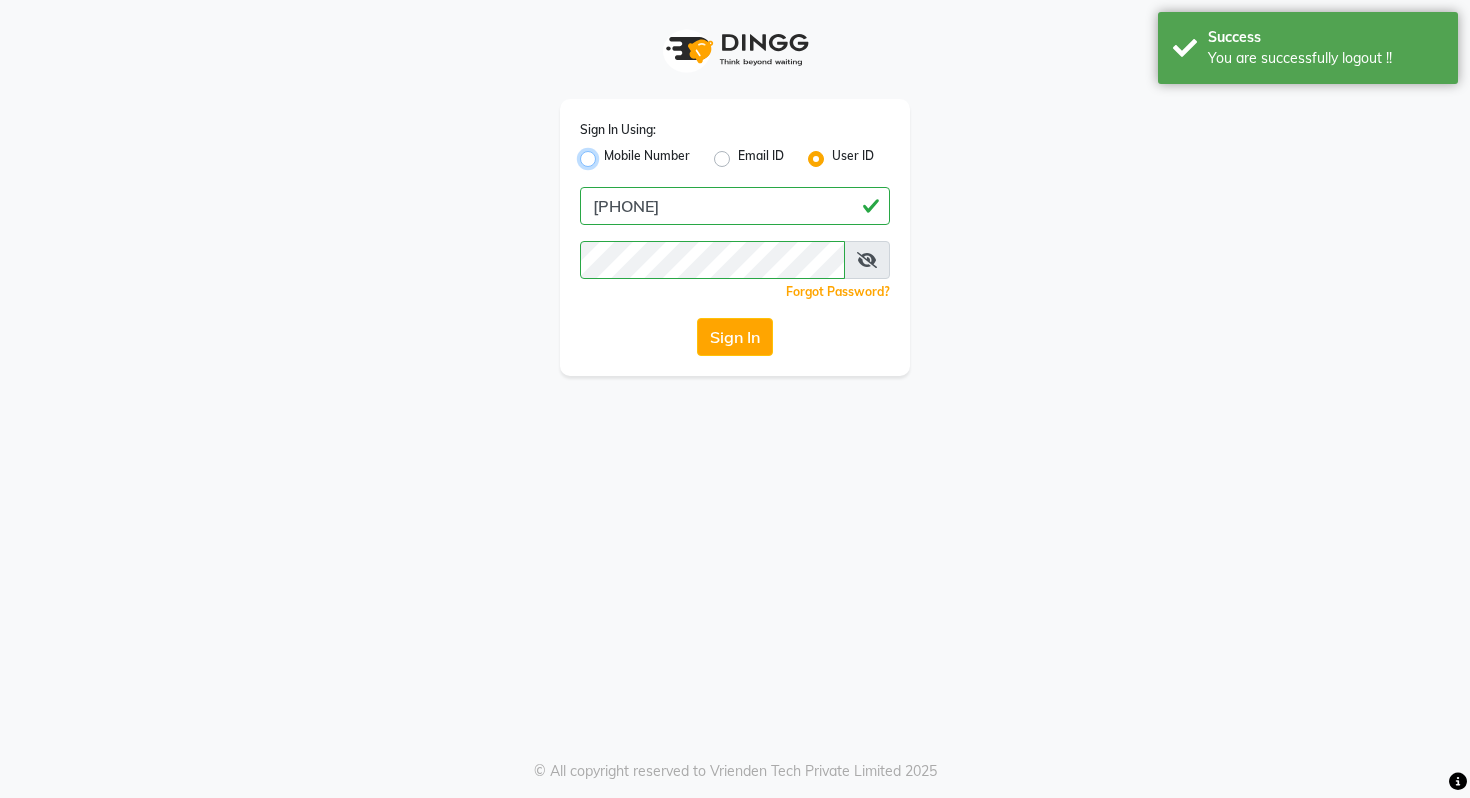 click on "Mobile Number" at bounding box center (610, 153) 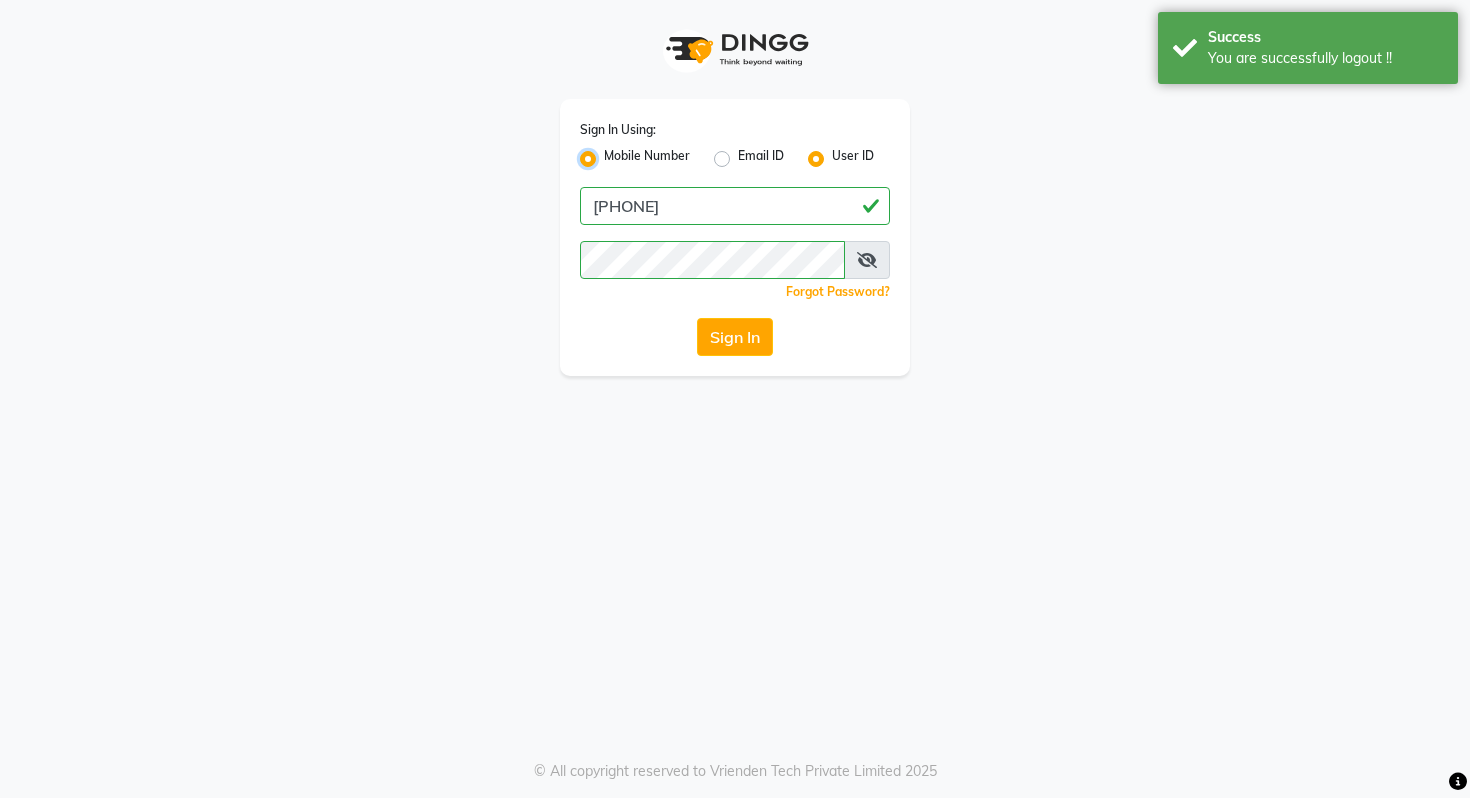 radio on "false" 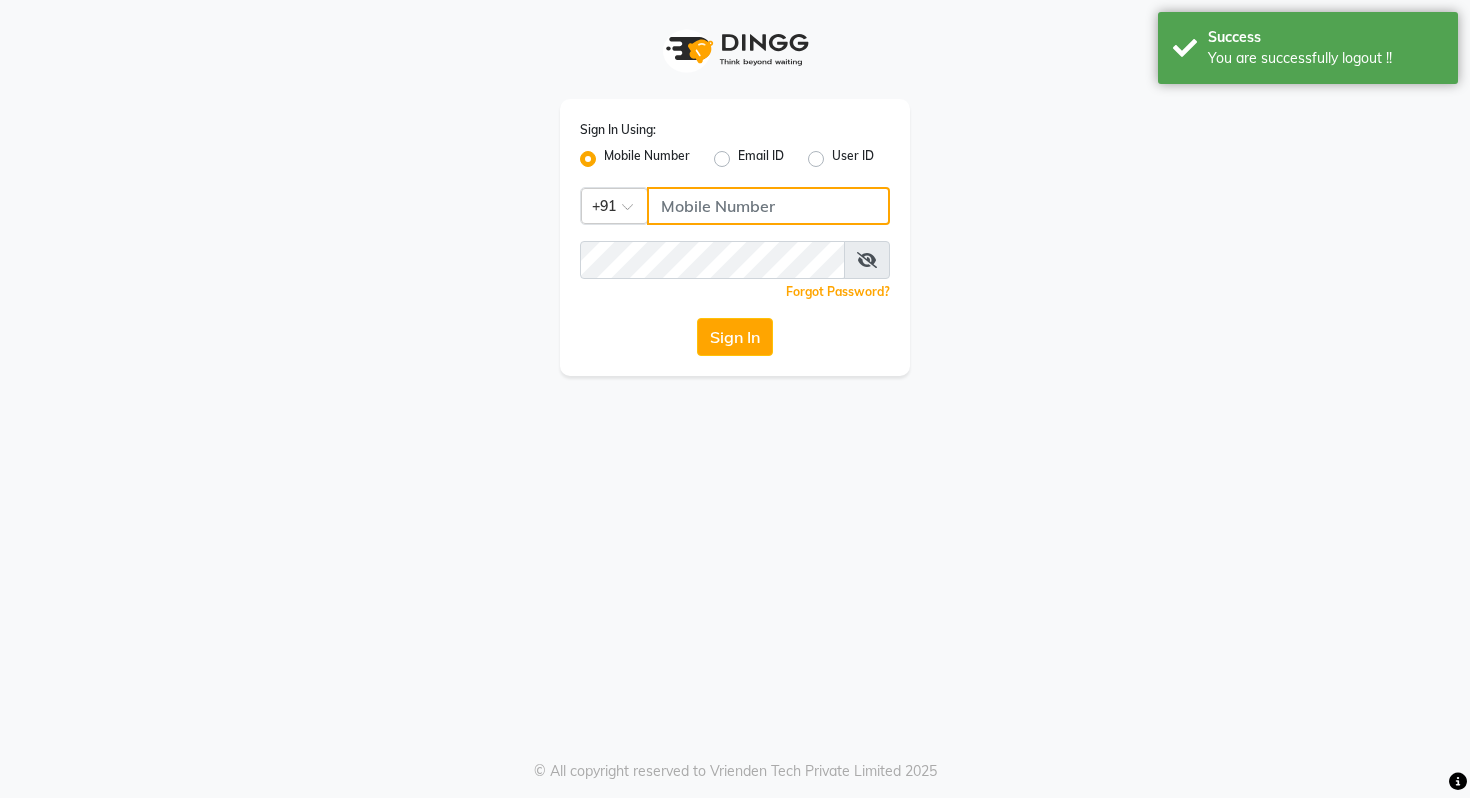 click 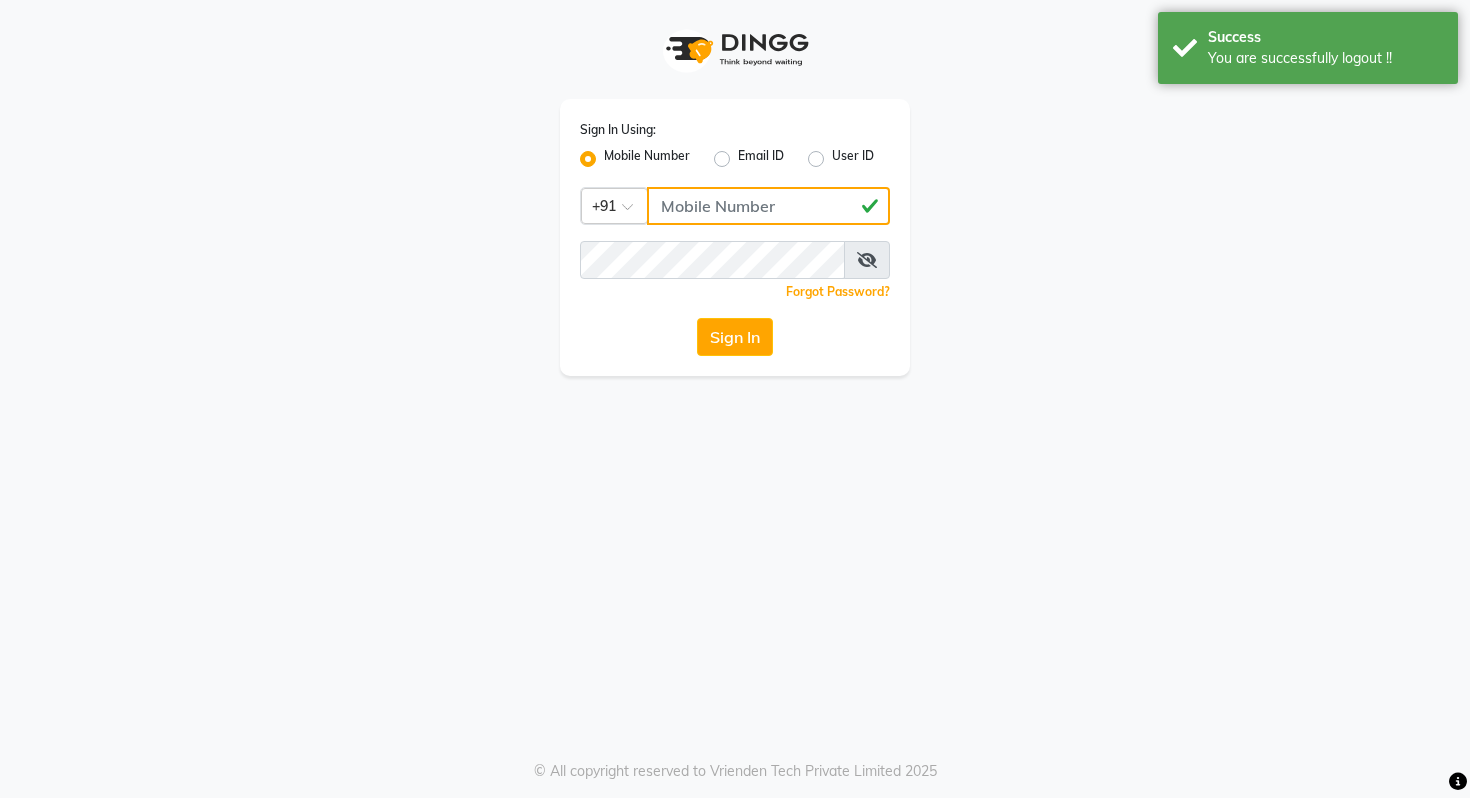 click on "3216549870" 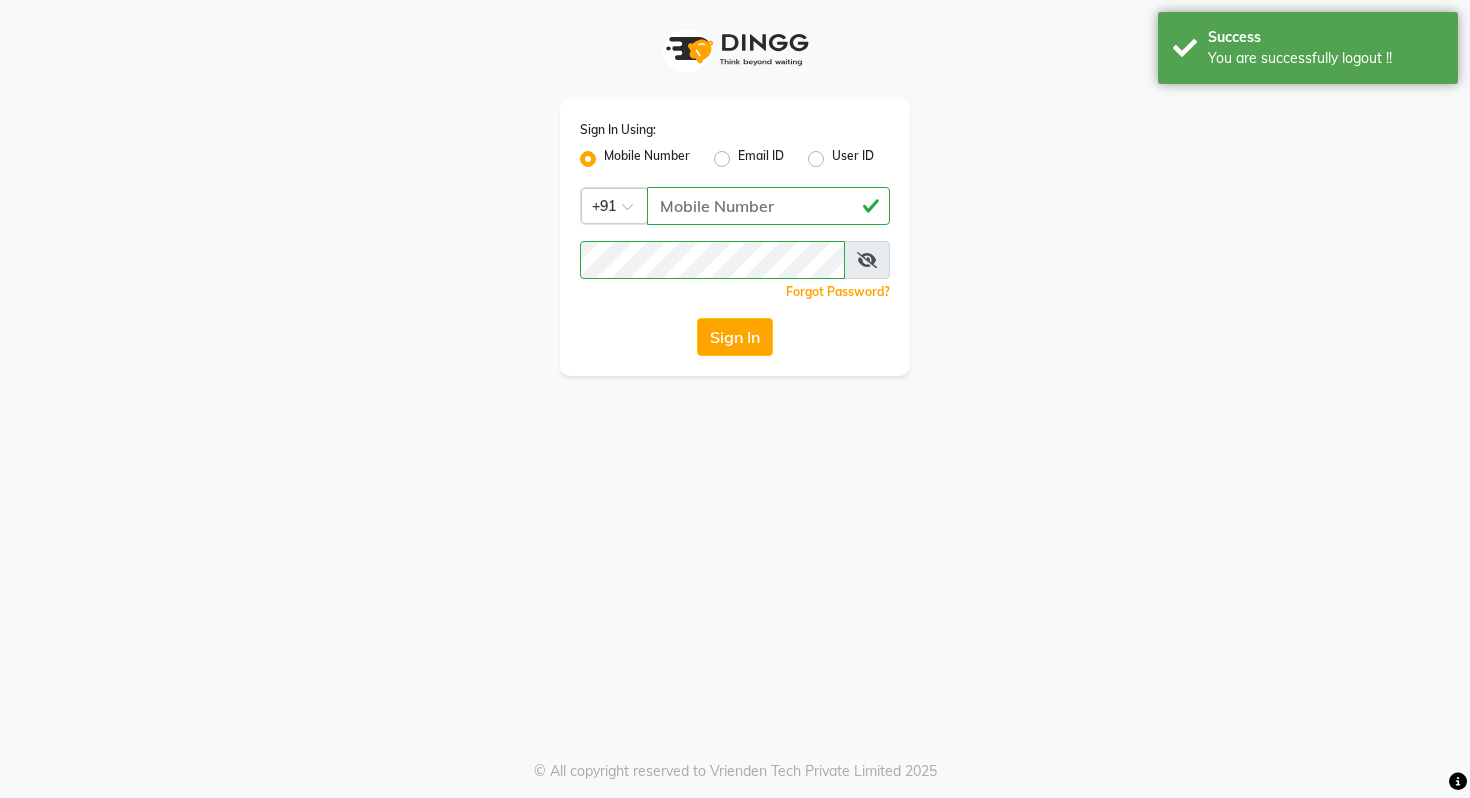 click on "Sign In Using: Mobile Number Email ID User ID Country Code × +91 3216549870  Remember me Forgot Password?  Sign In" 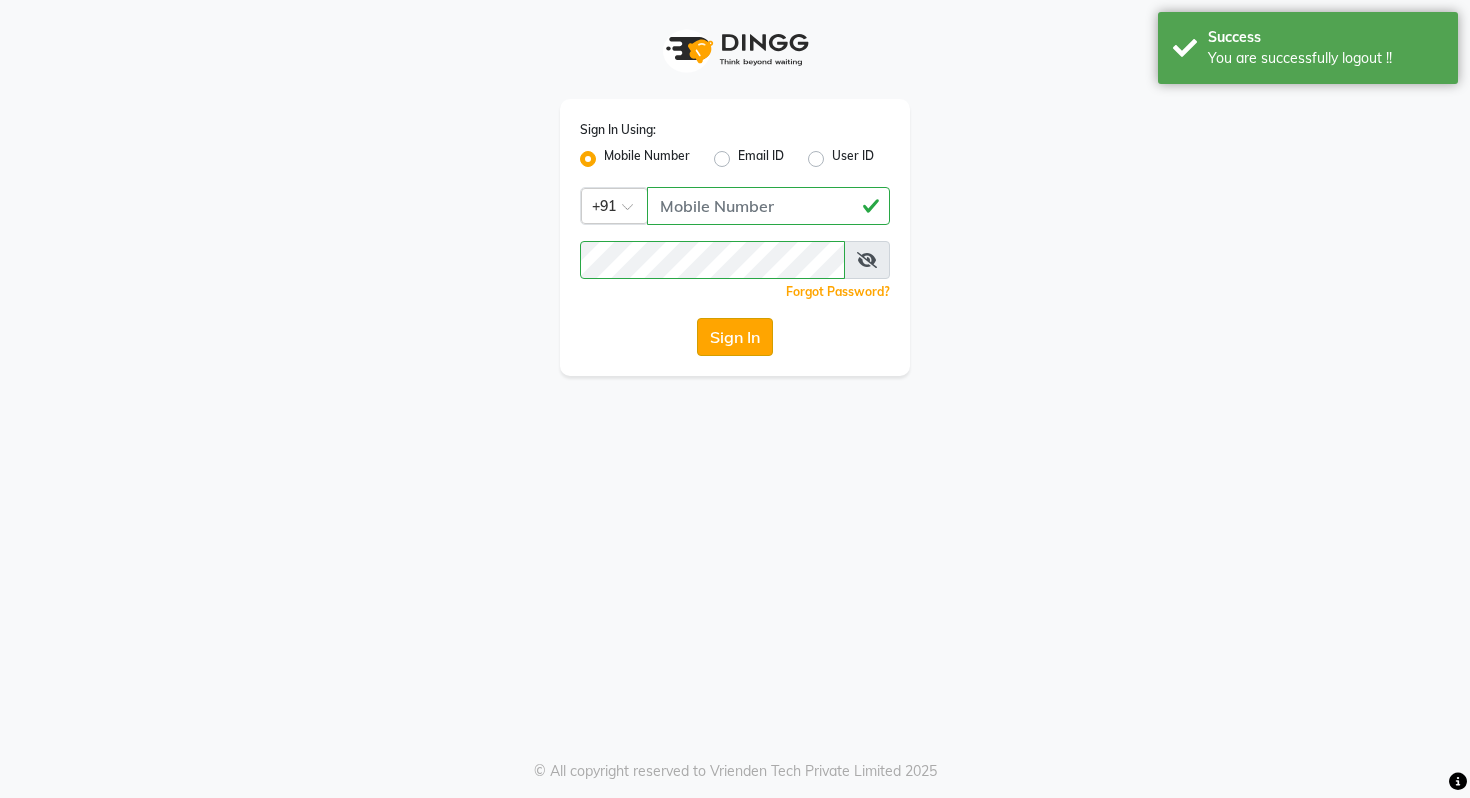 click on "Sign In" 